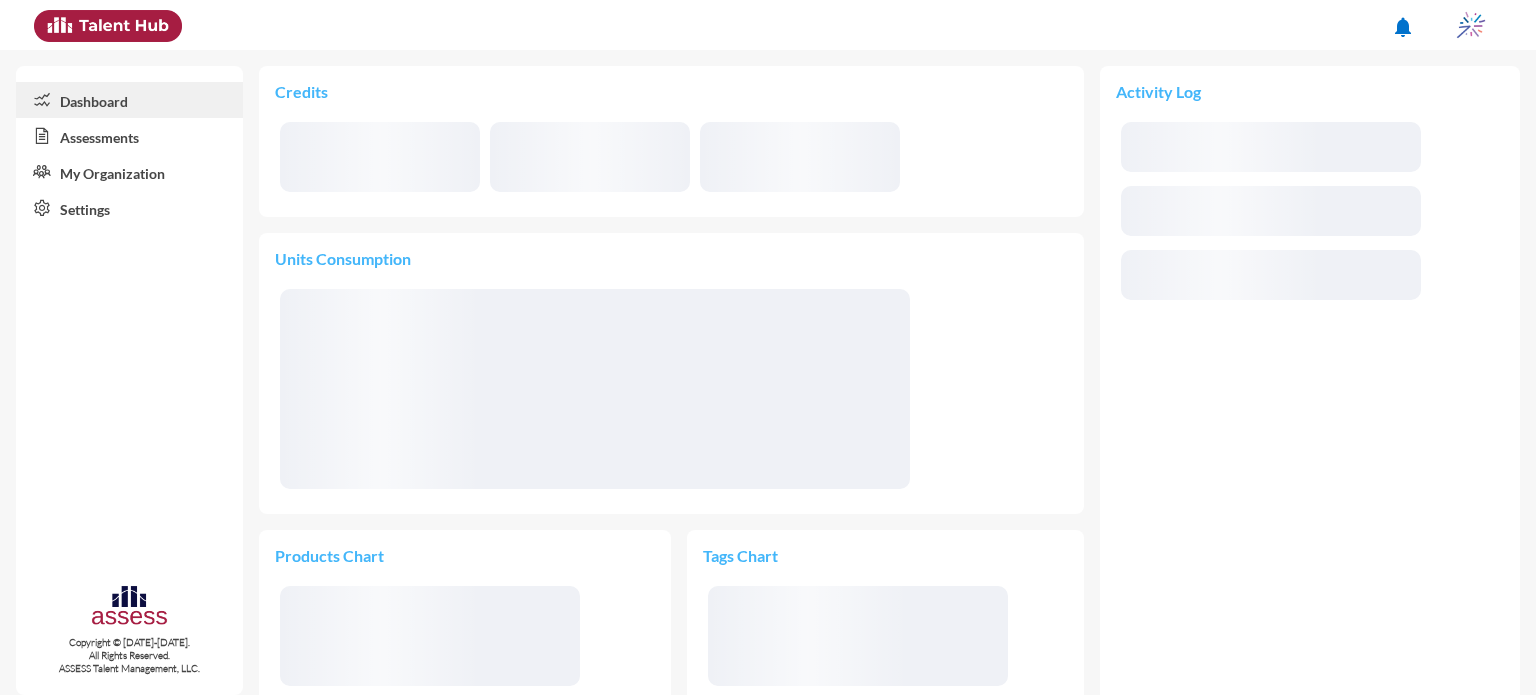 scroll, scrollTop: 0, scrollLeft: 0, axis: both 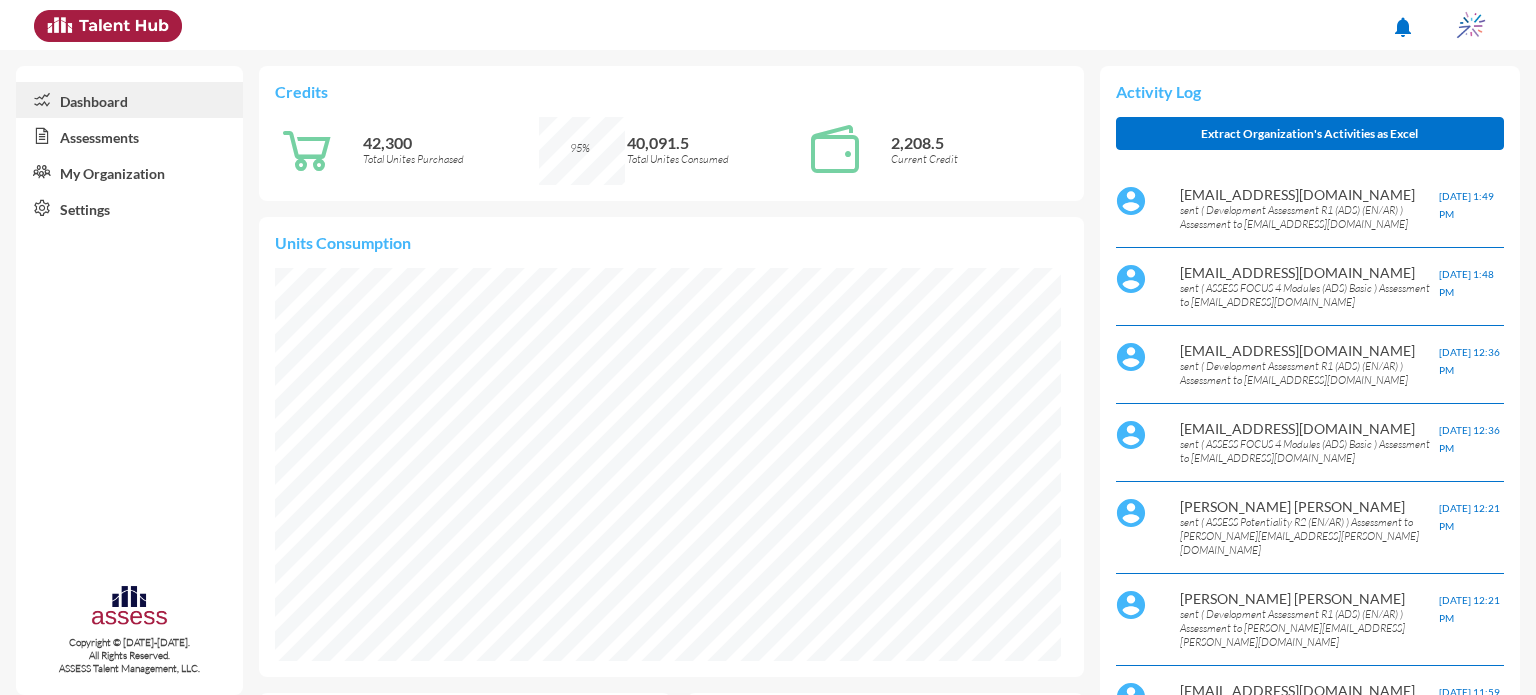 click on "Assessments" 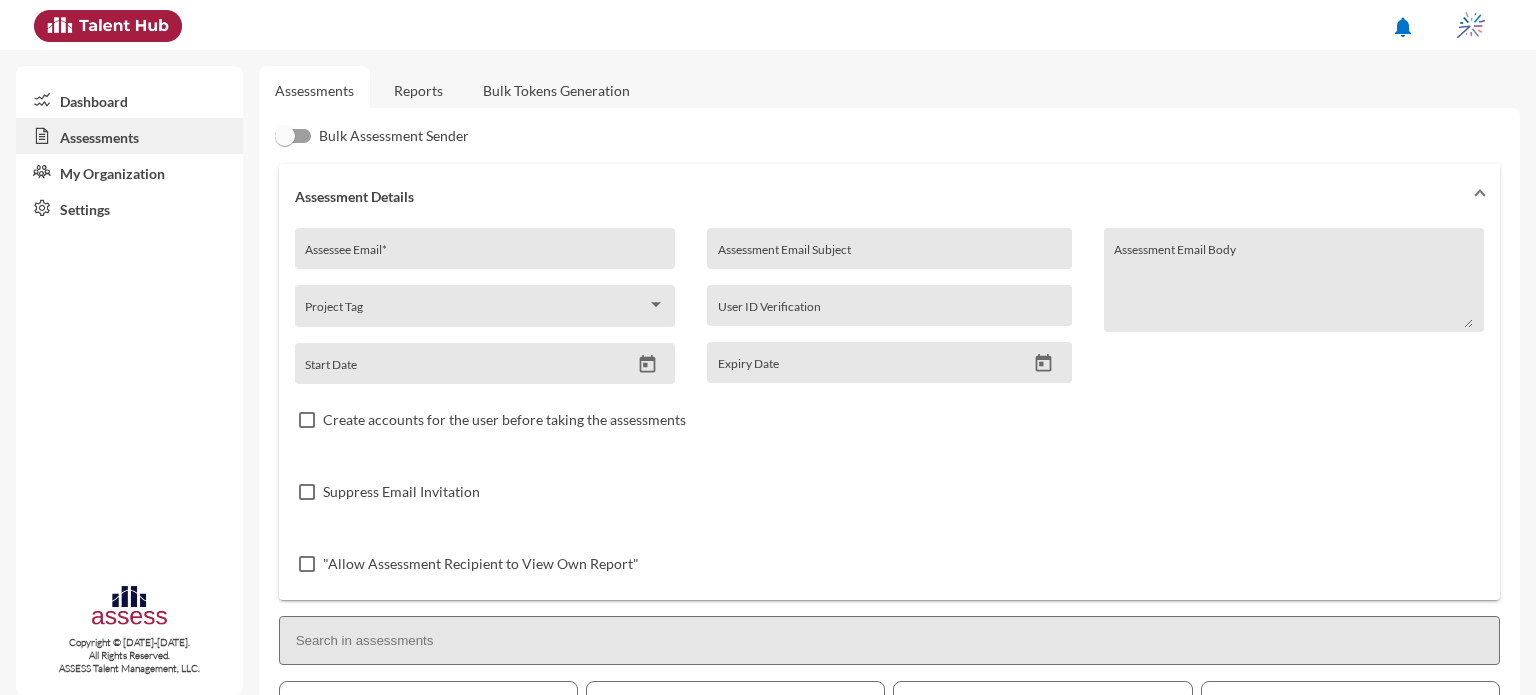 click on "Reports" 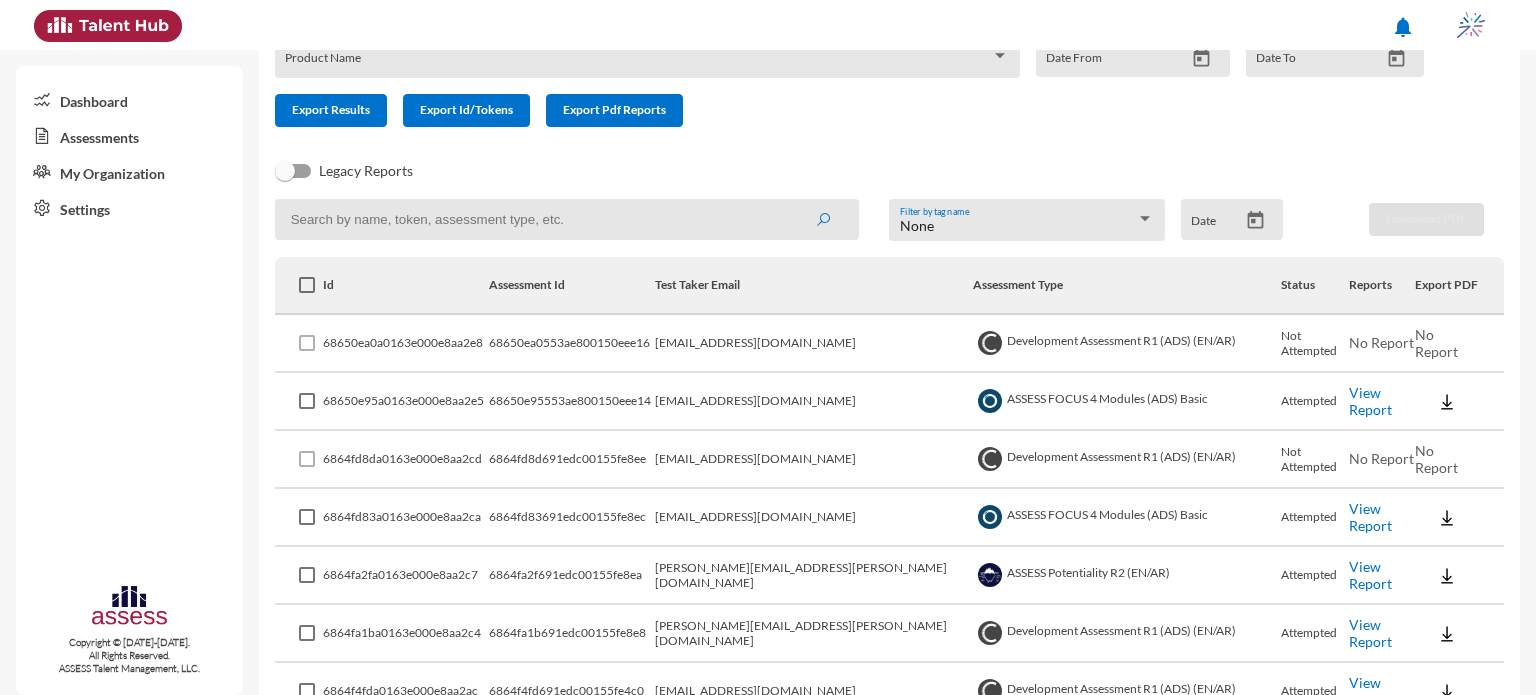 scroll, scrollTop: 144, scrollLeft: 0, axis: vertical 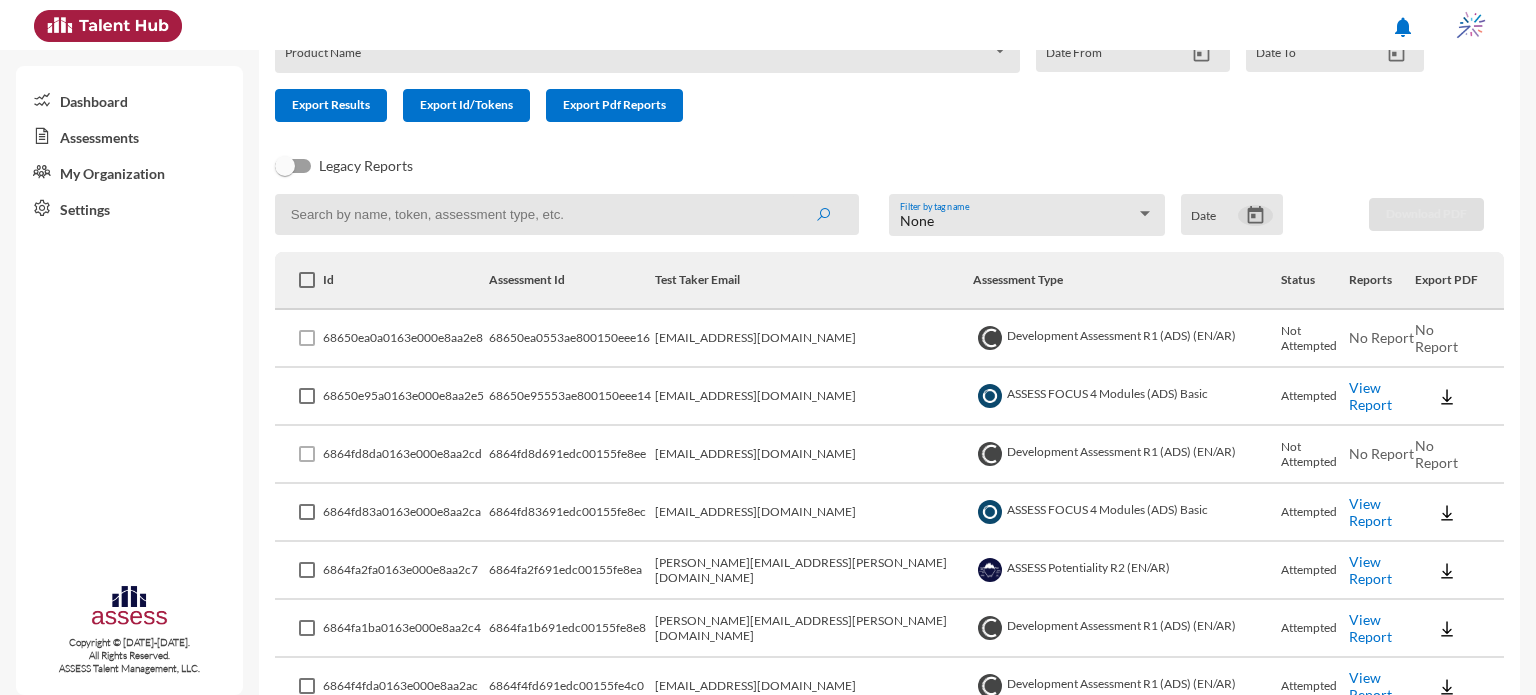 click 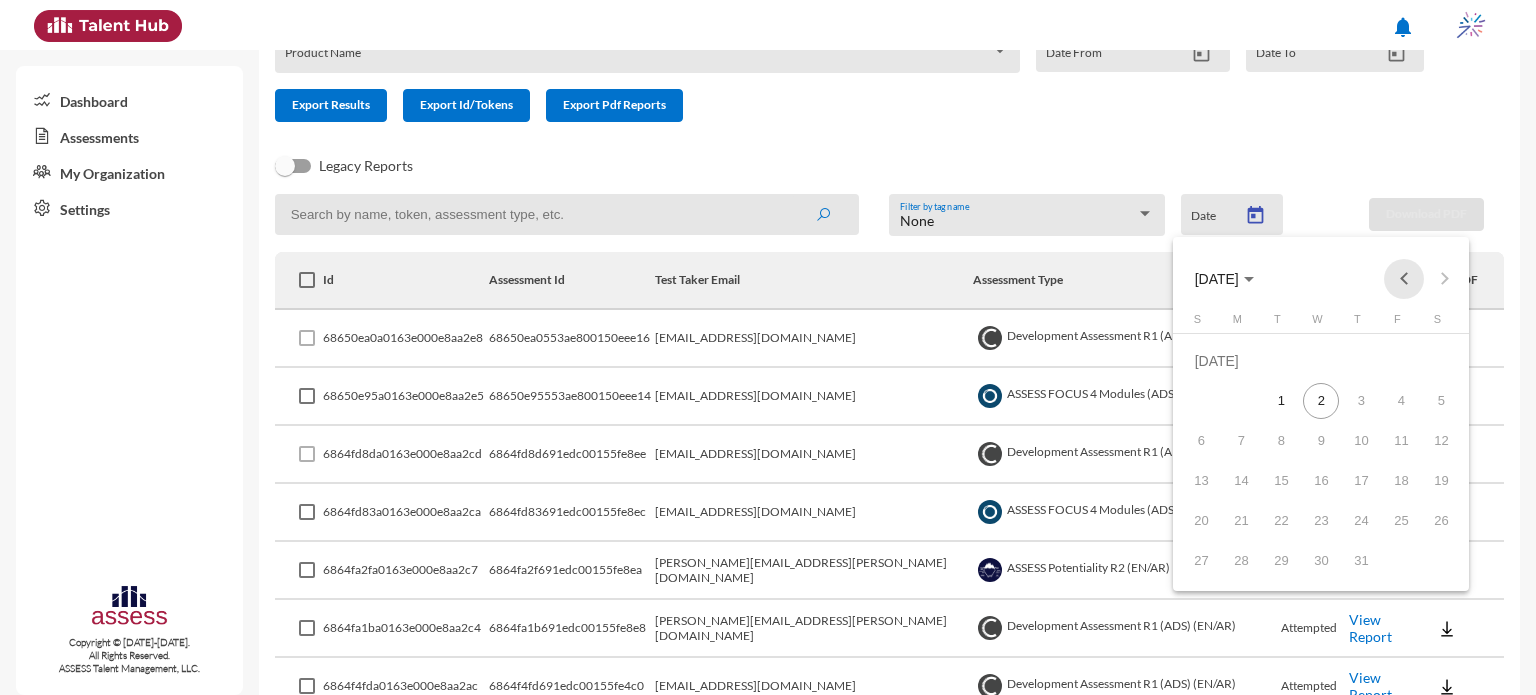 click at bounding box center (1404, 279) 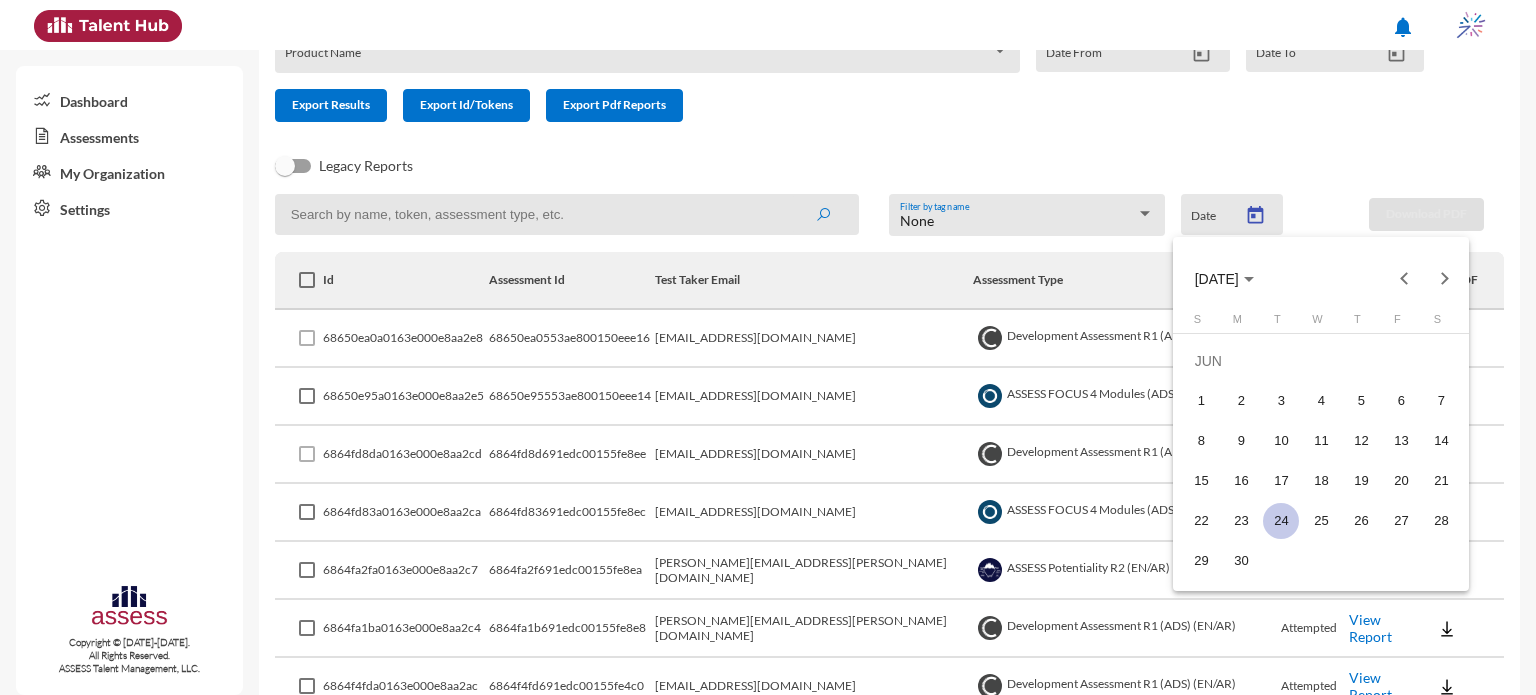 click on "24" at bounding box center (1281, 521) 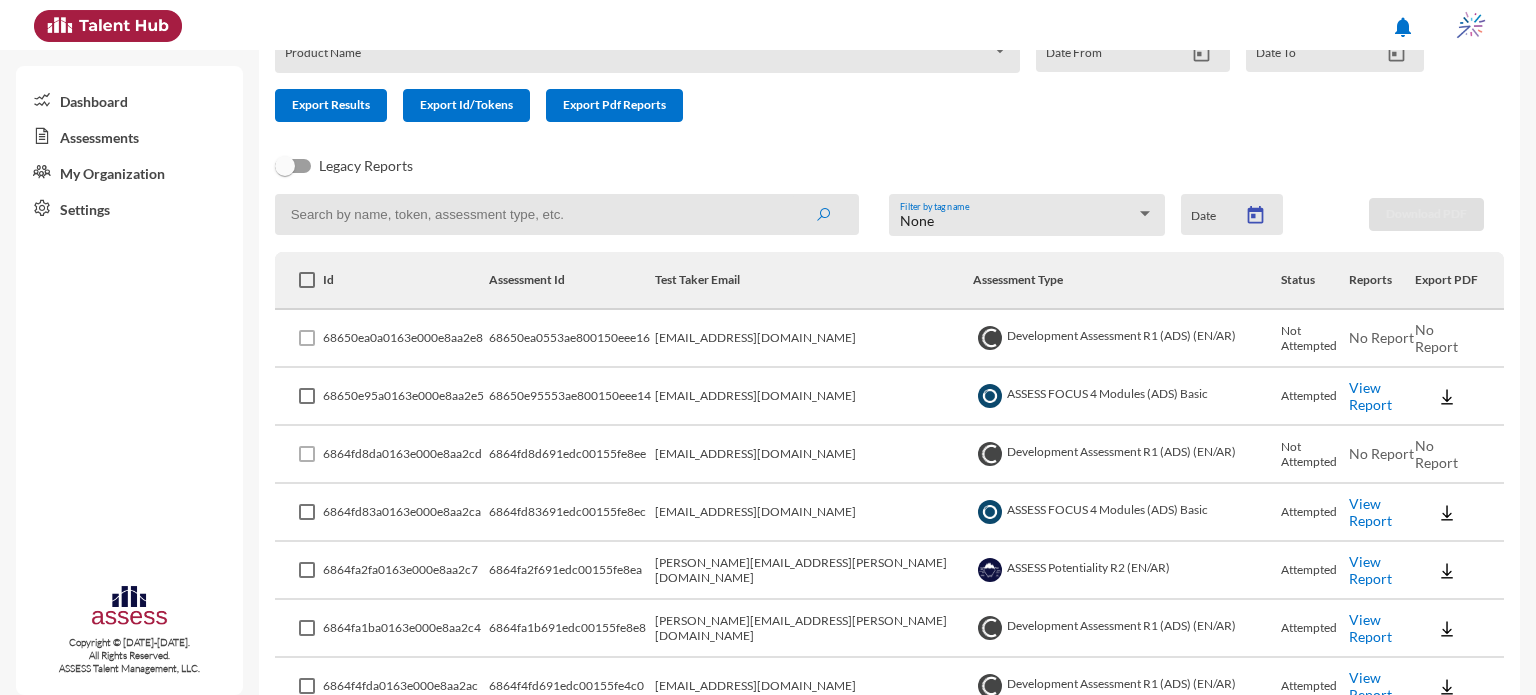 type on "6/24/2025" 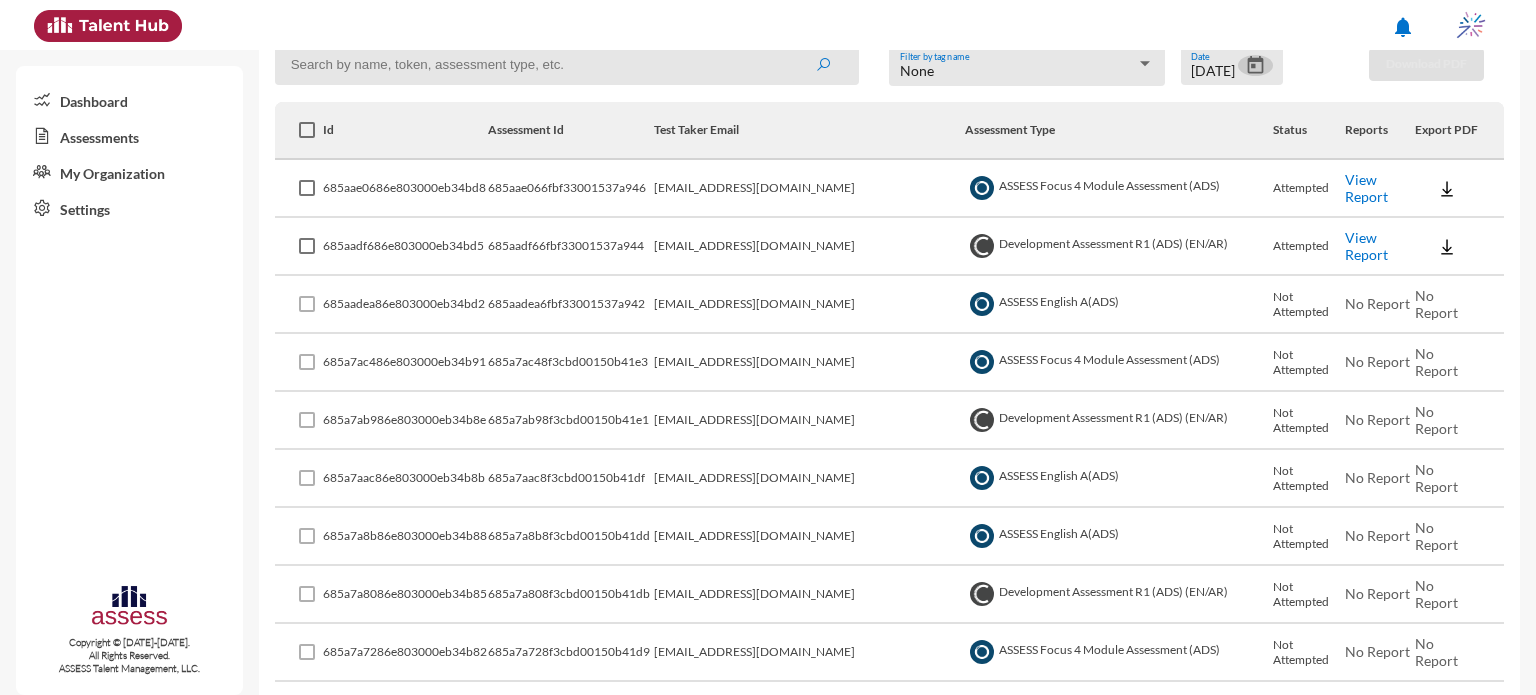 scroll, scrollTop: 295, scrollLeft: 0, axis: vertical 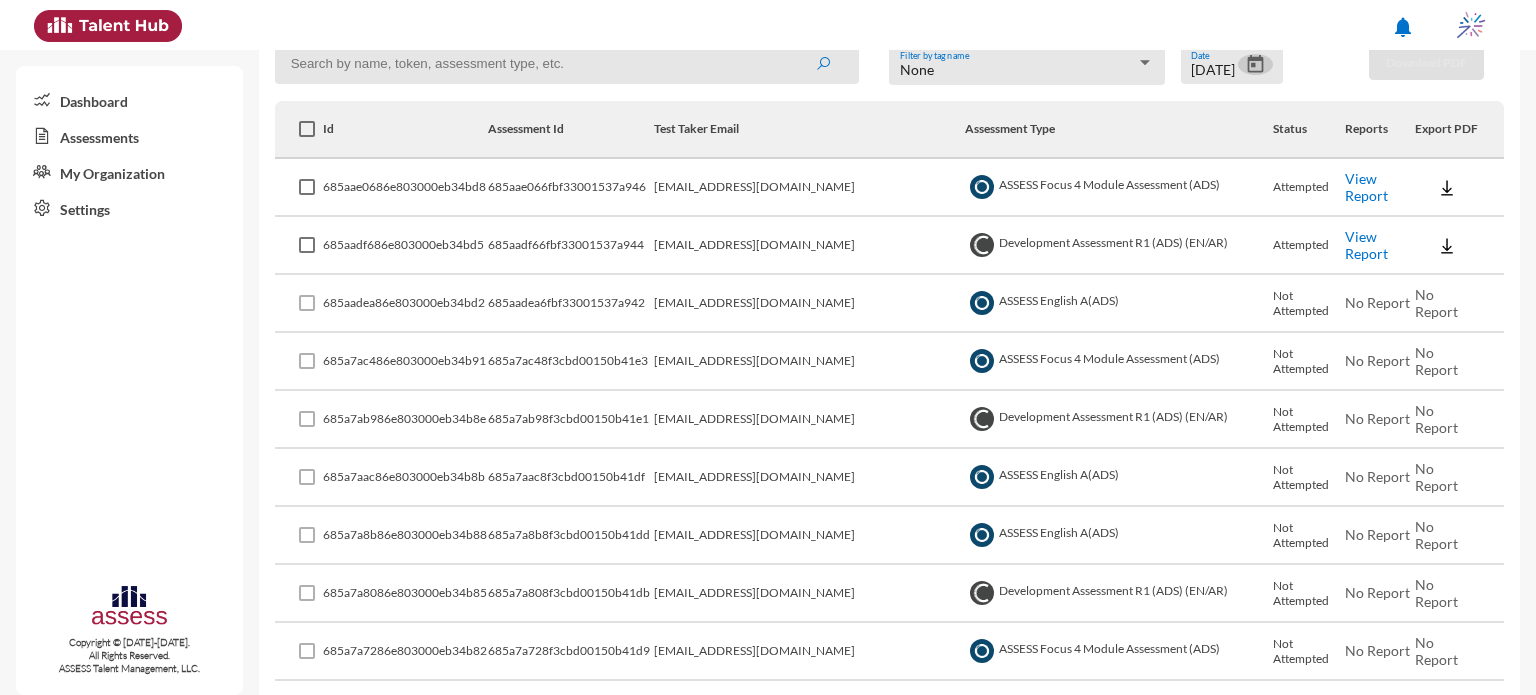 type 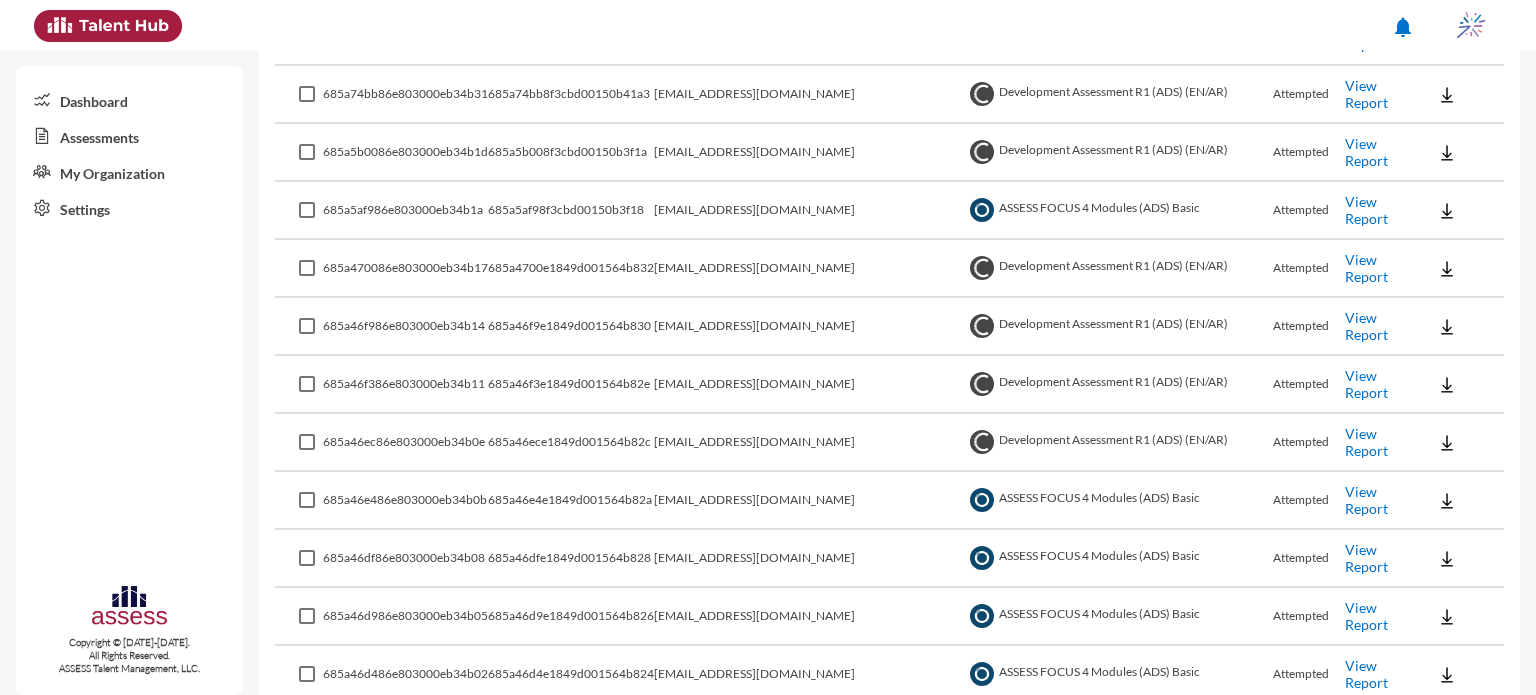 scroll, scrollTop: 2423, scrollLeft: 0, axis: vertical 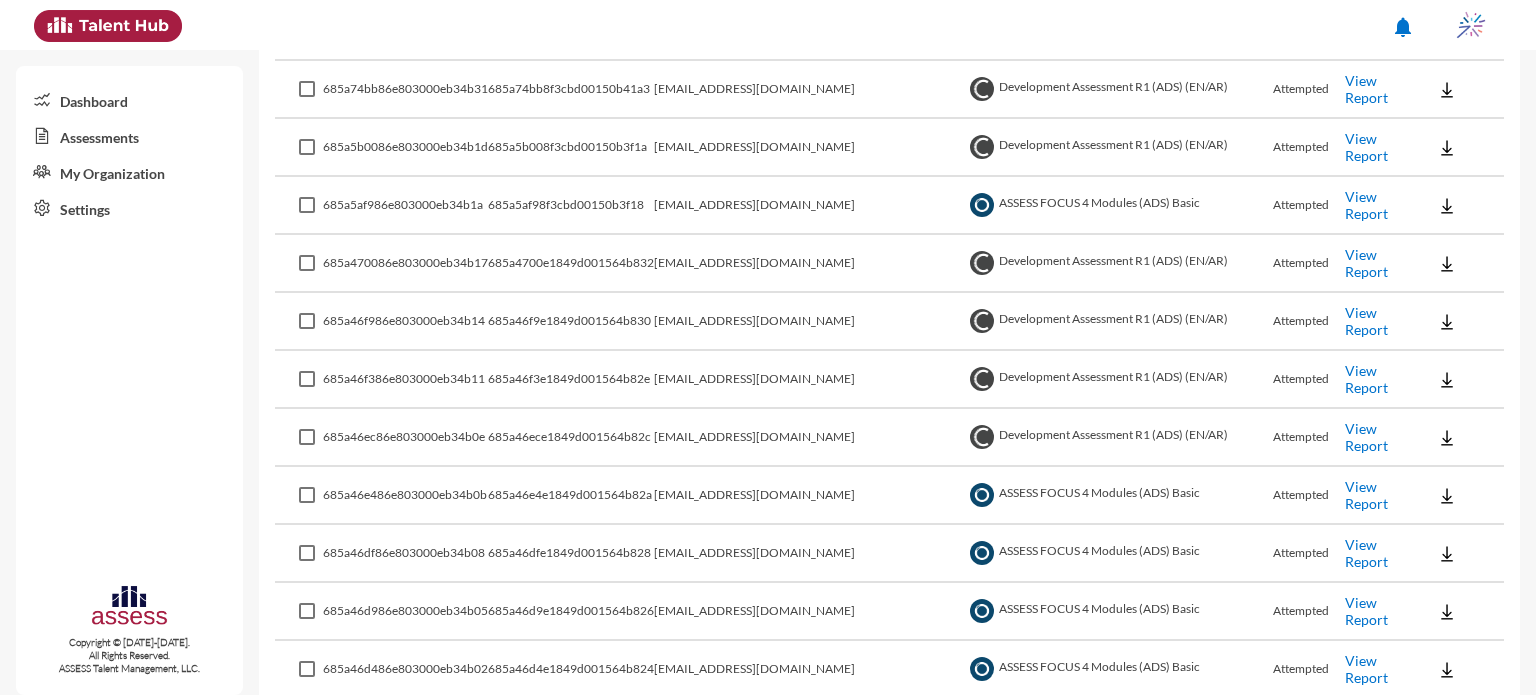 click on "View Report" 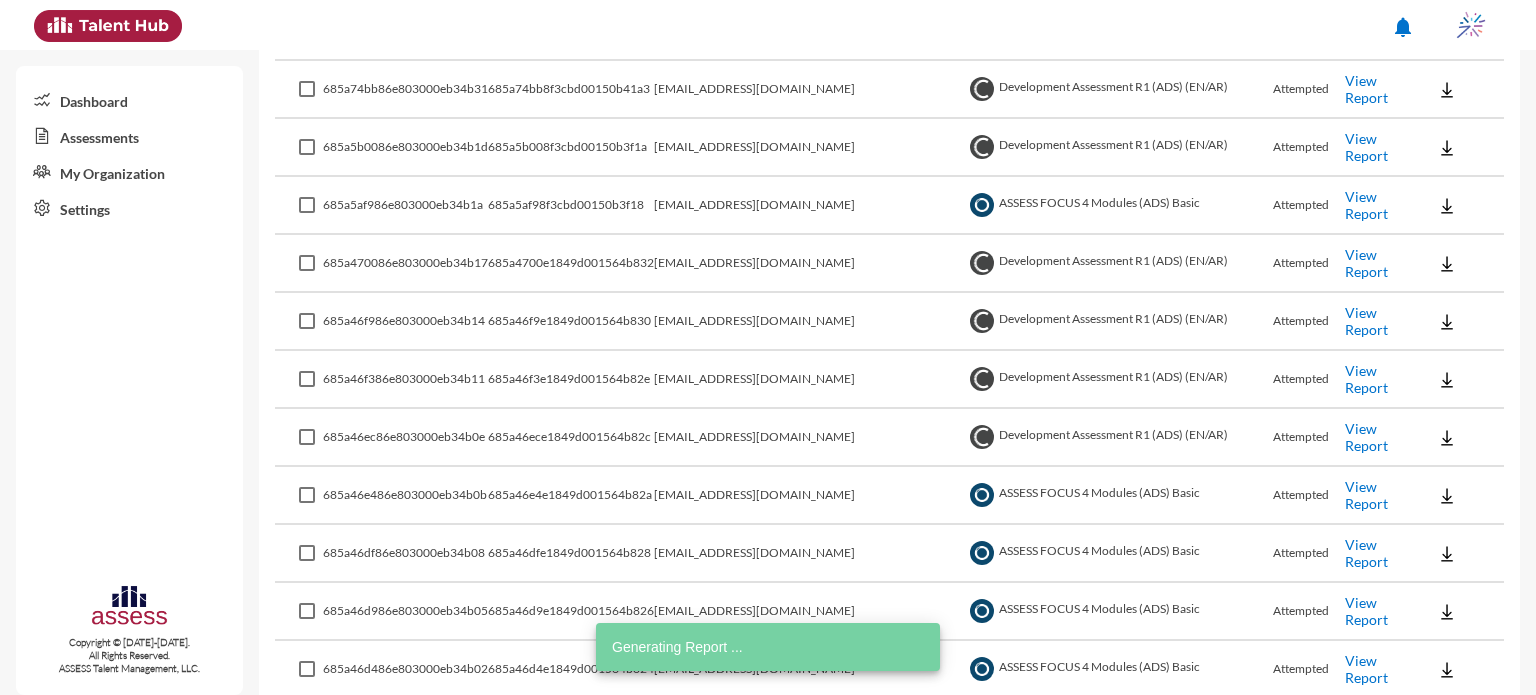 click on "View Report" 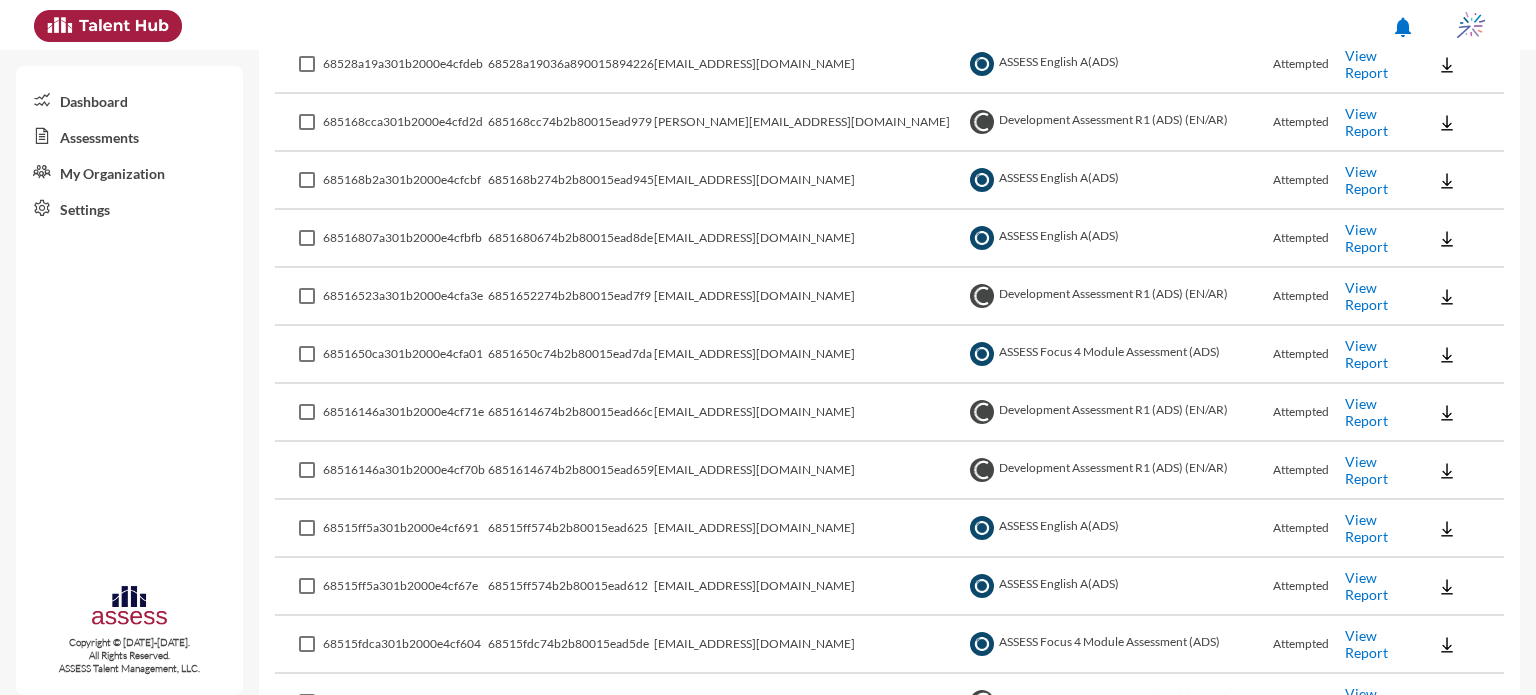 scroll, scrollTop: 5435, scrollLeft: 0, axis: vertical 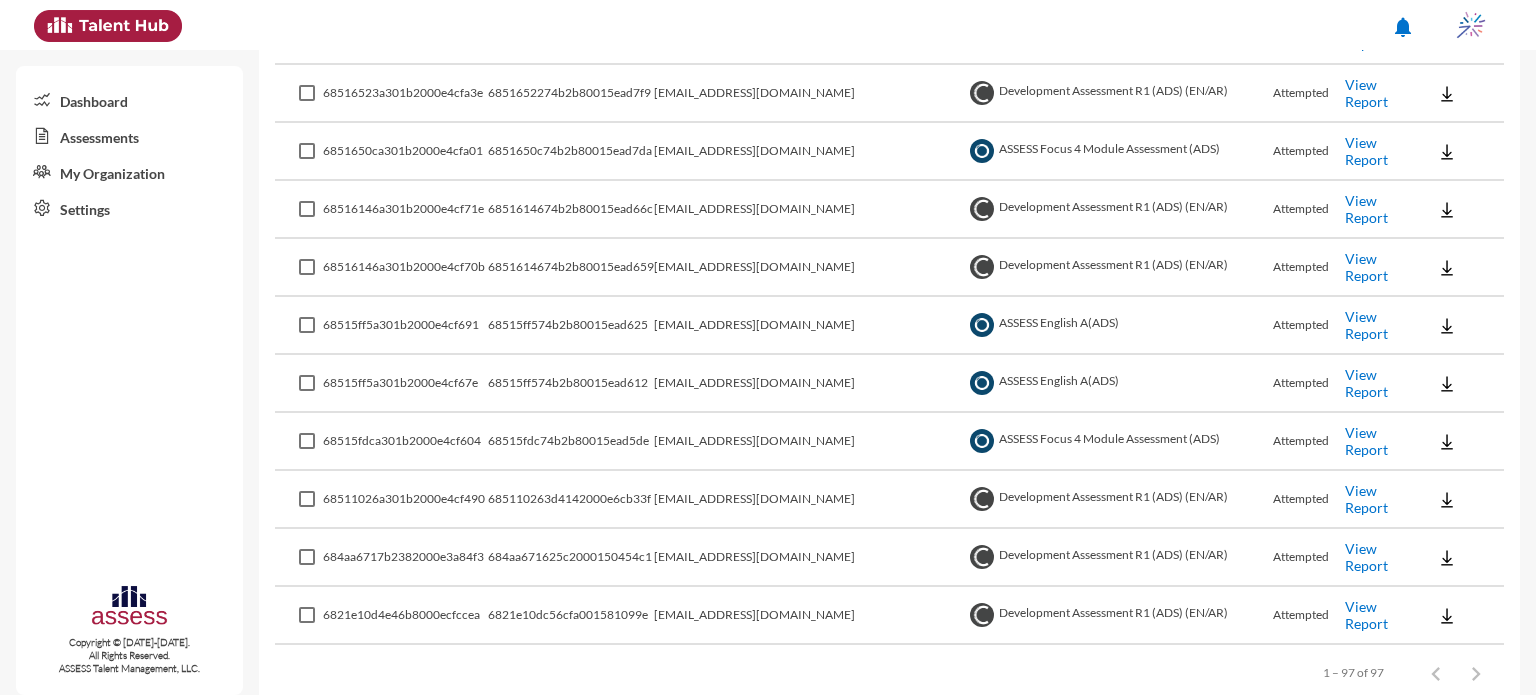 click on "View Report" 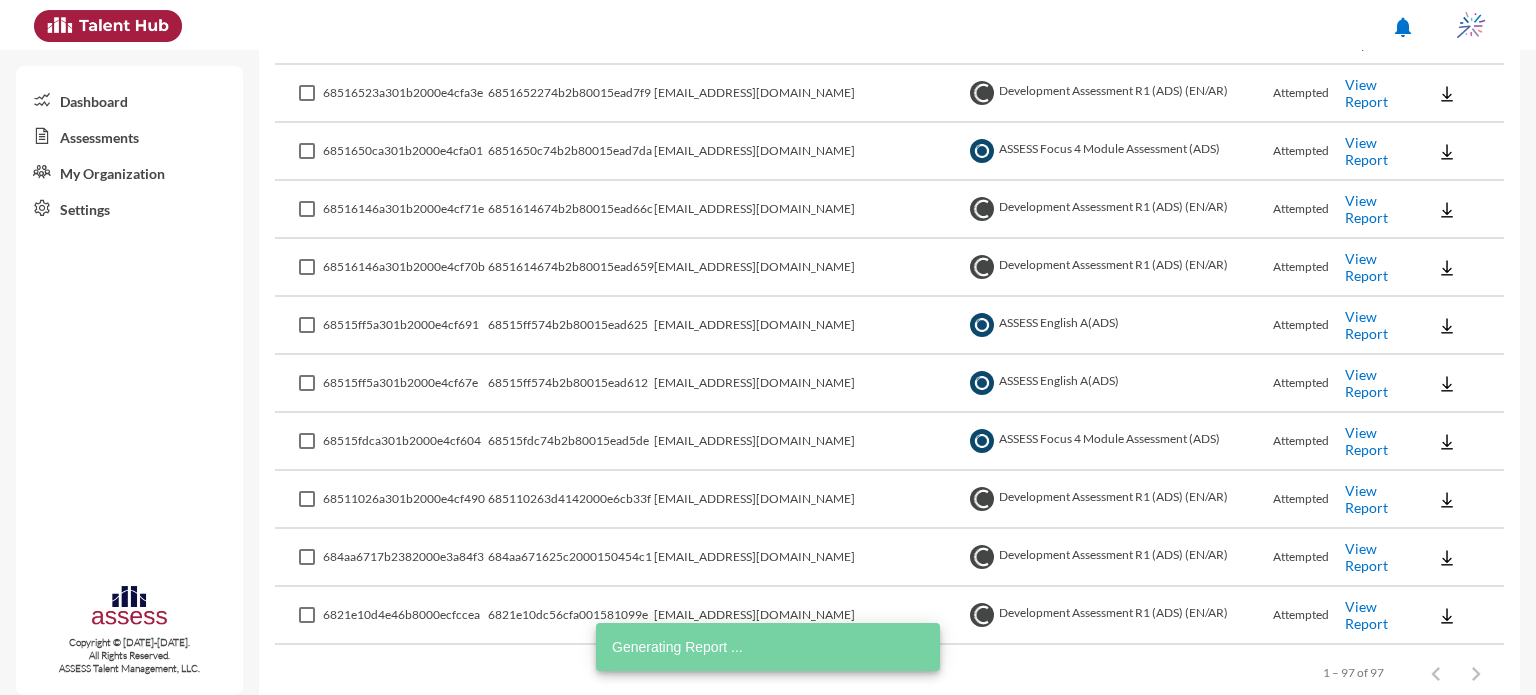 click on "View Report" 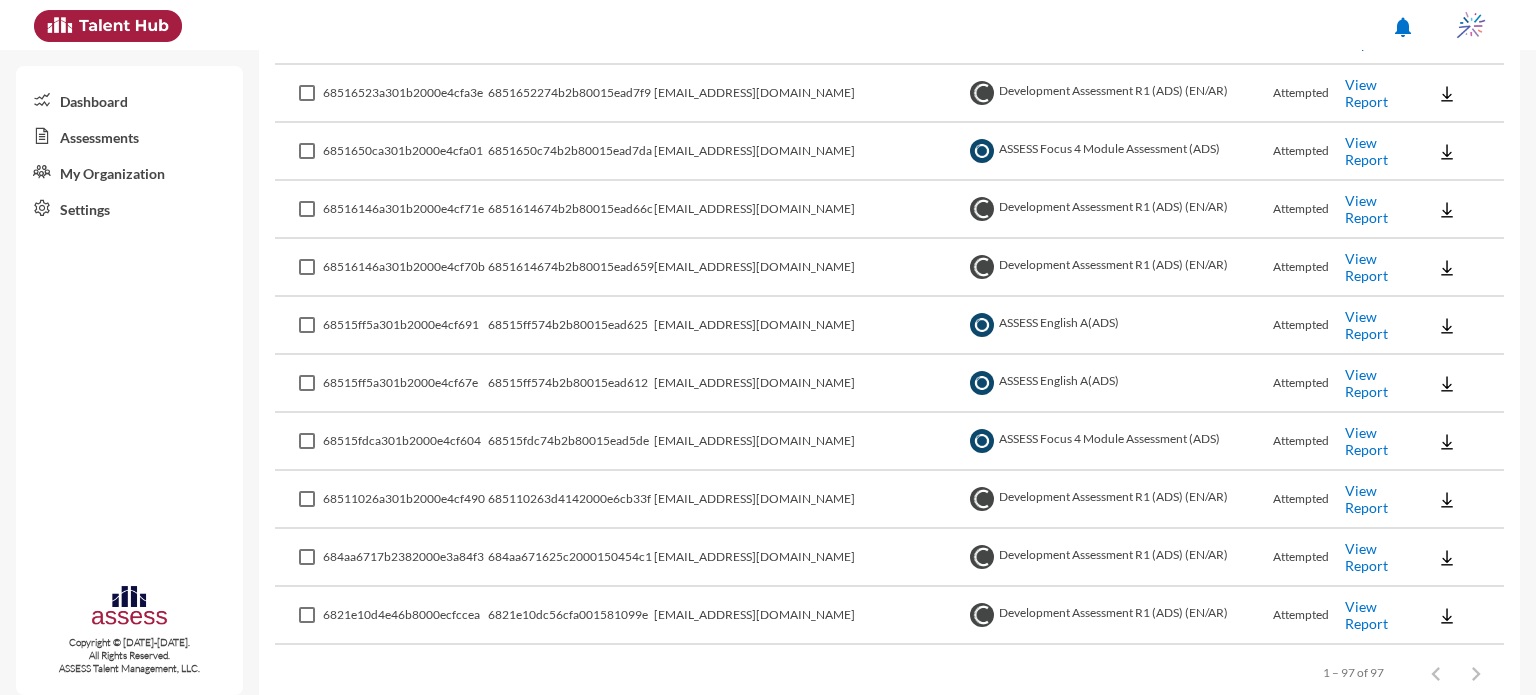 click on "View Report" 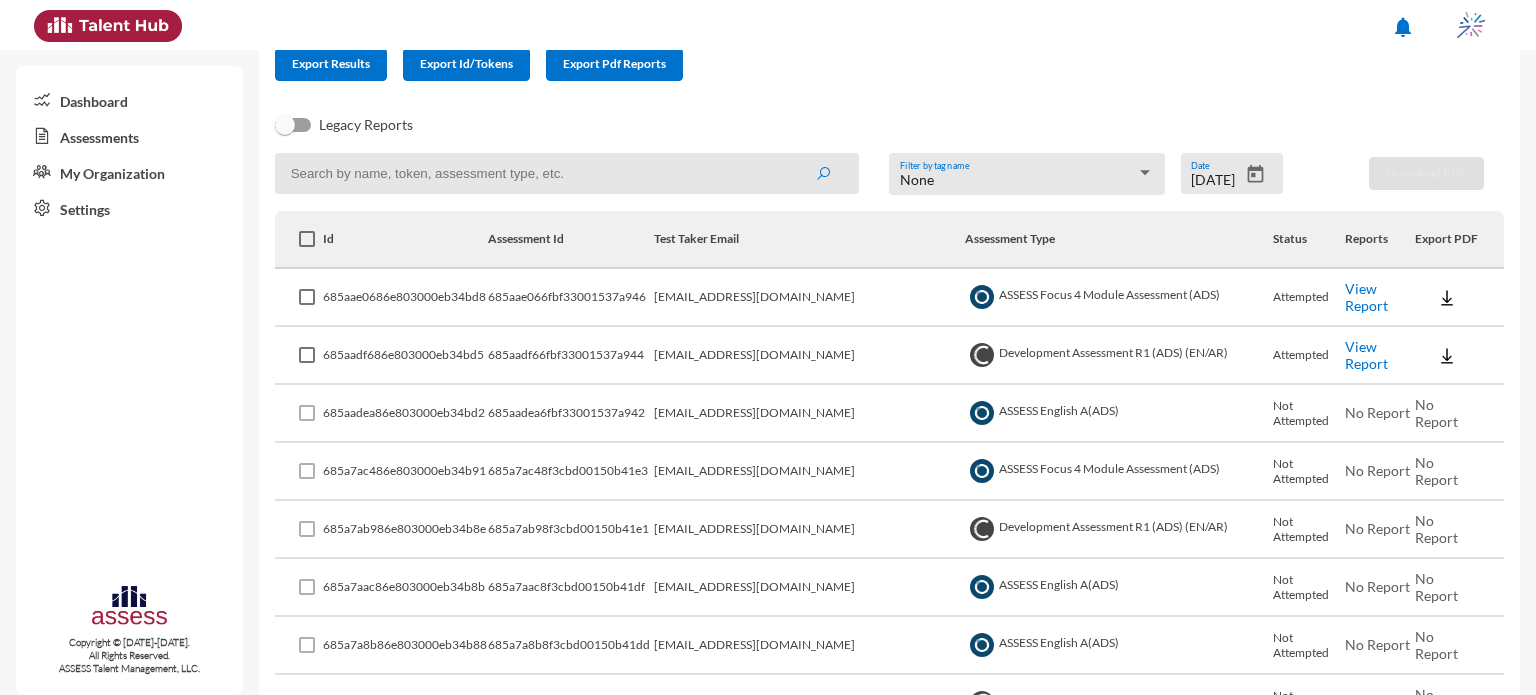 scroll, scrollTop: 126, scrollLeft: 0, axis: vertical 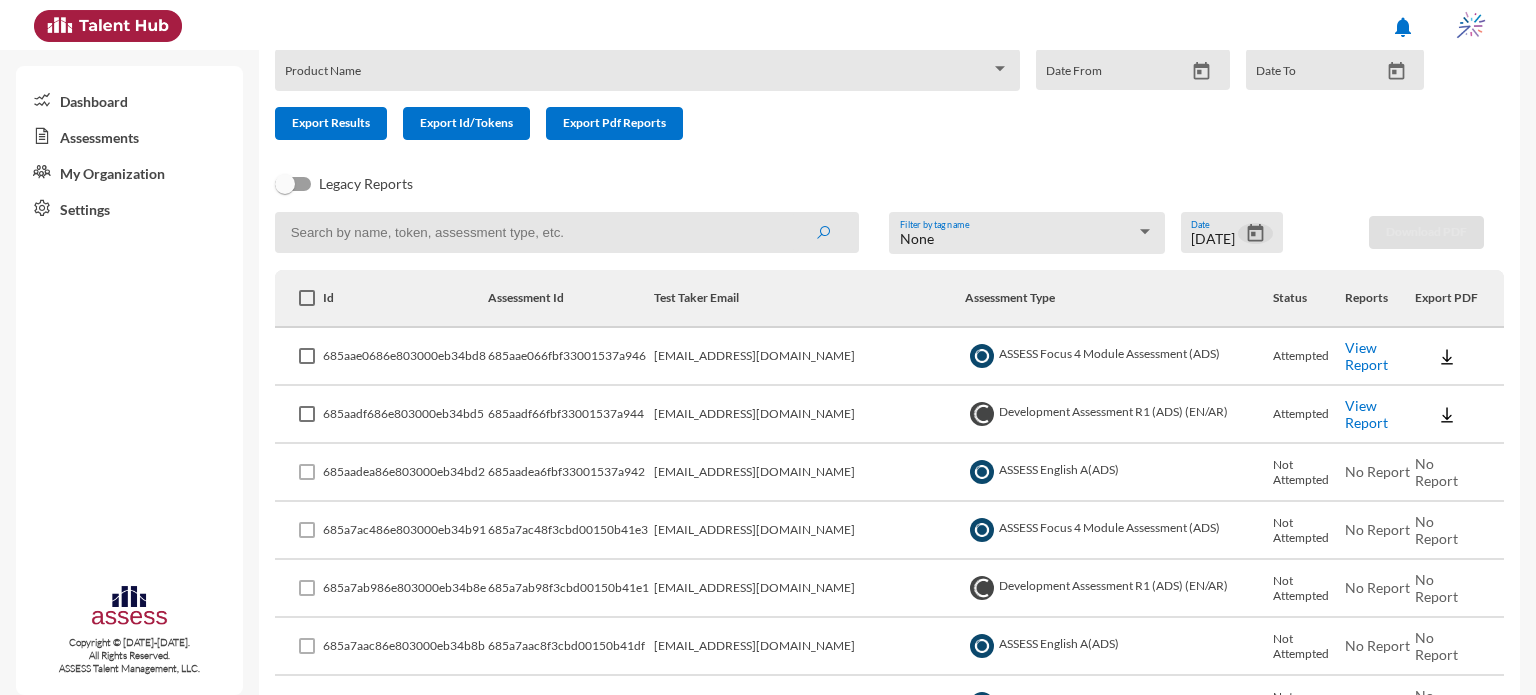 click 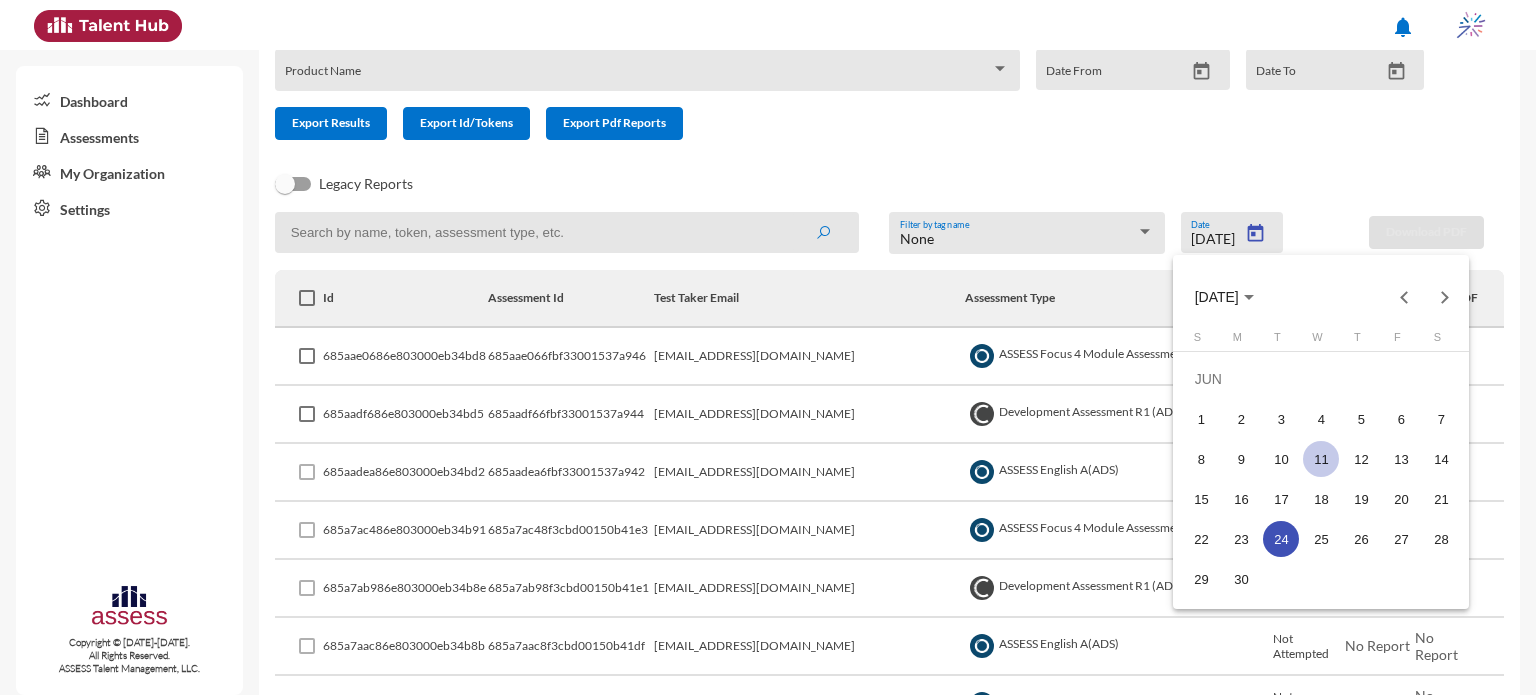 click on "12" at bounding box center [1361, 459] 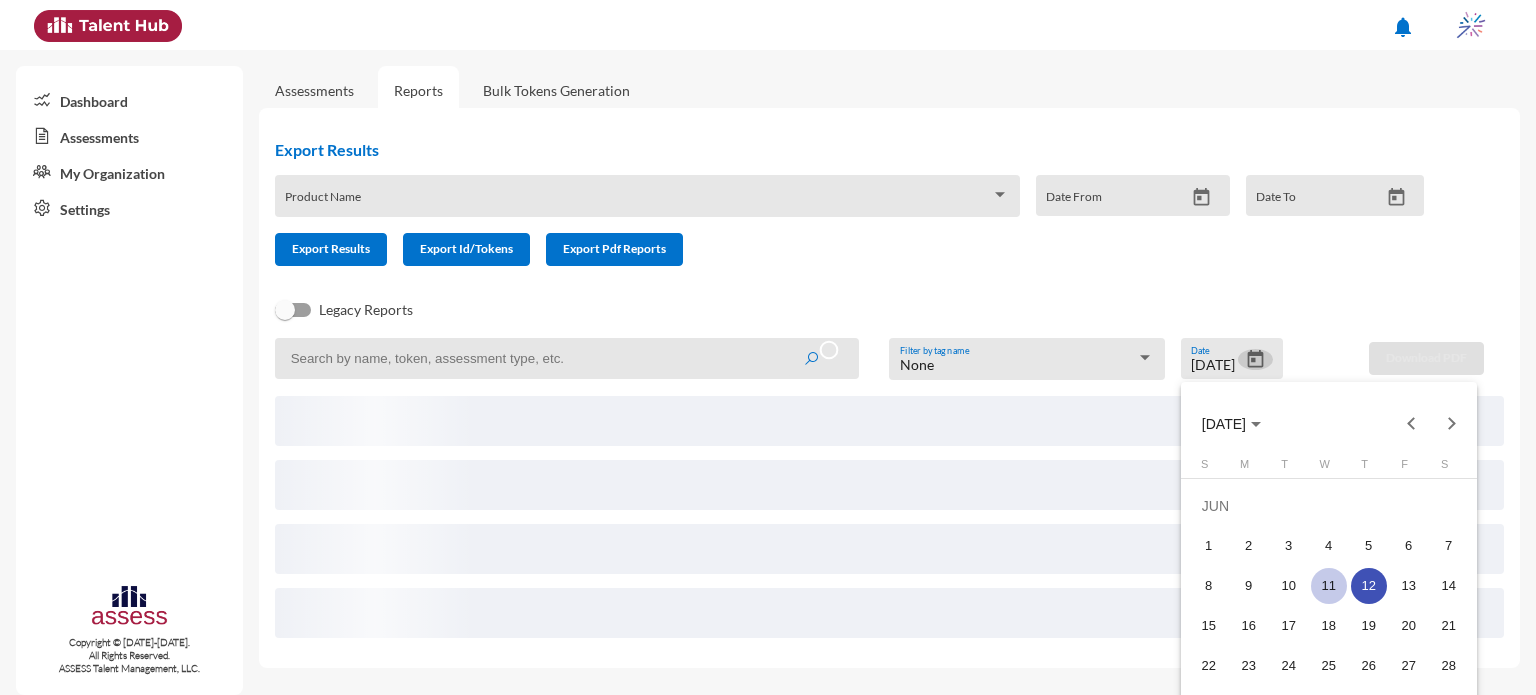 scroll, scrollTop: 0, scrollLeft: 0, axis: both 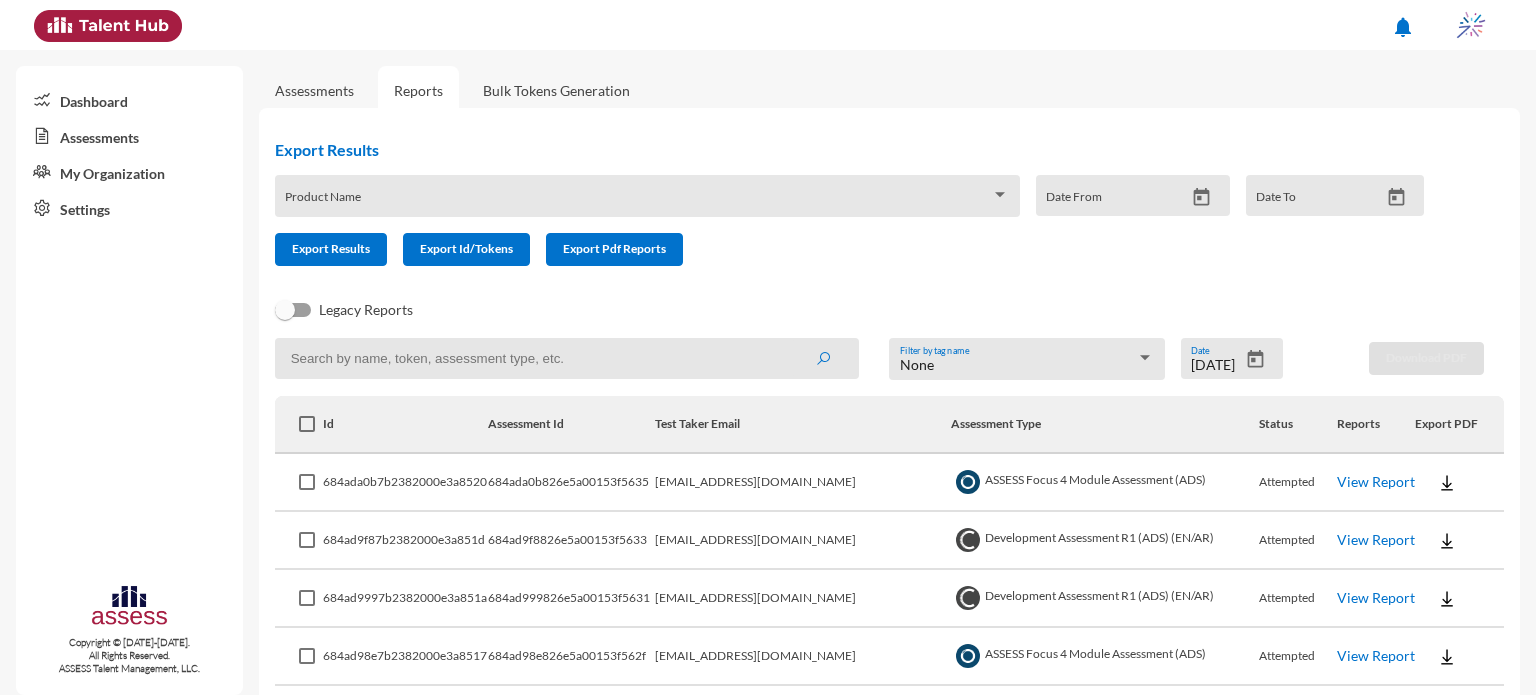 click 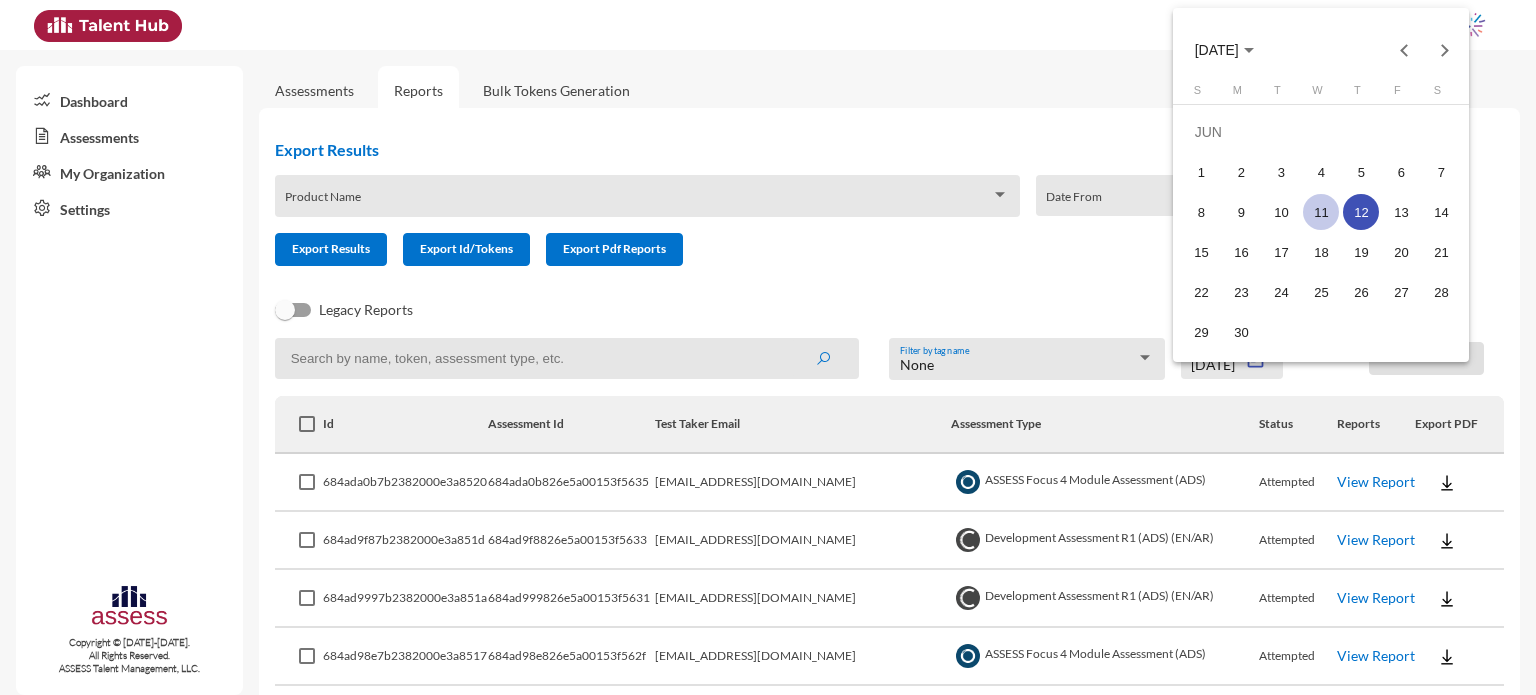 click on "11" at bounding box center [1321, 212] 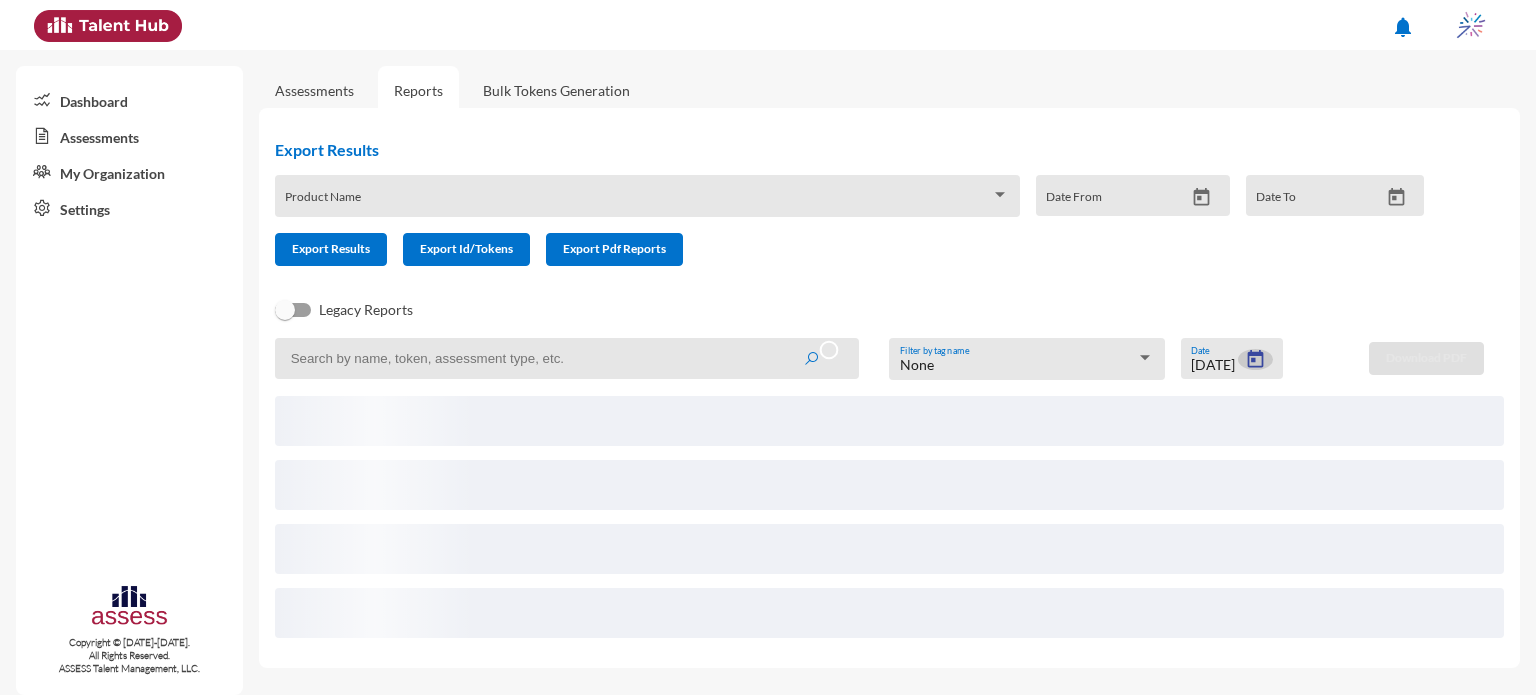 type on "6/11/2025" 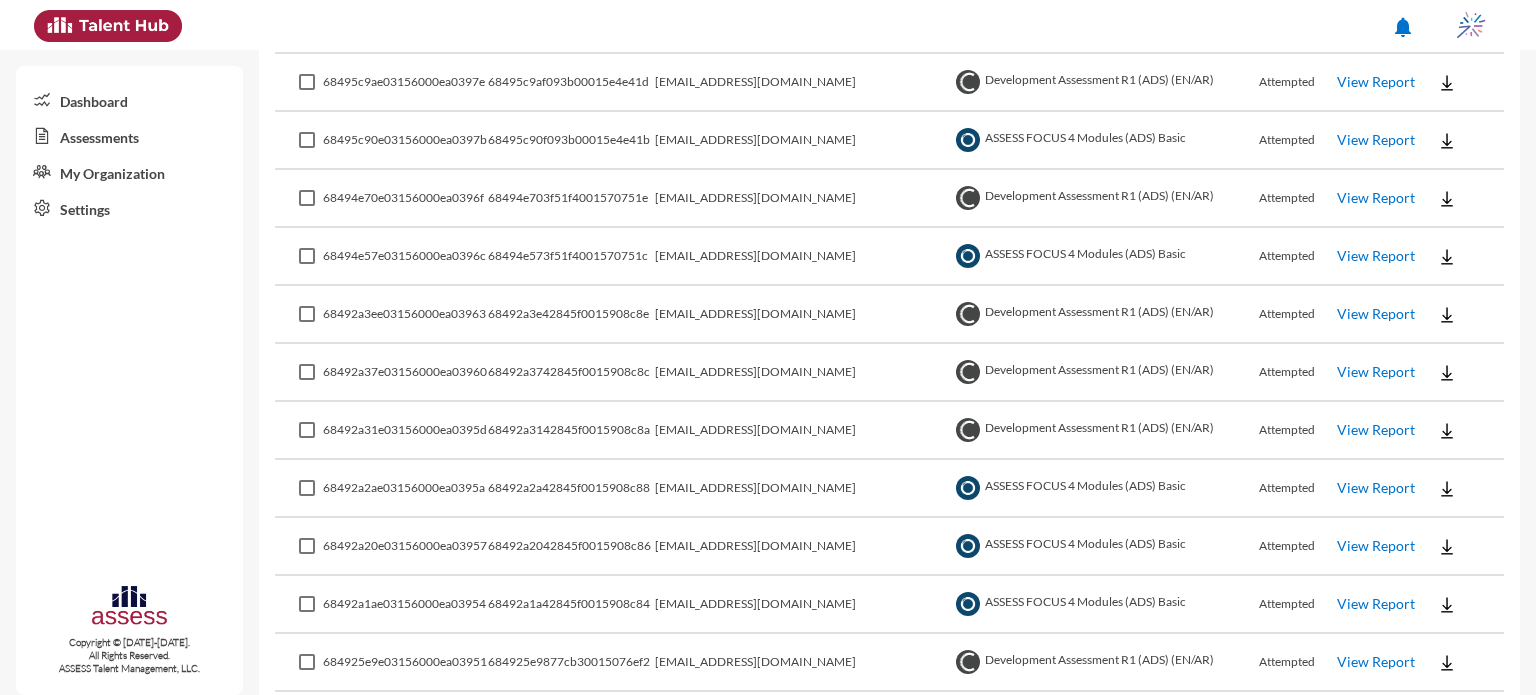 scroll, scrollTop: 2024, scrollLeft: 0, axis: vertical 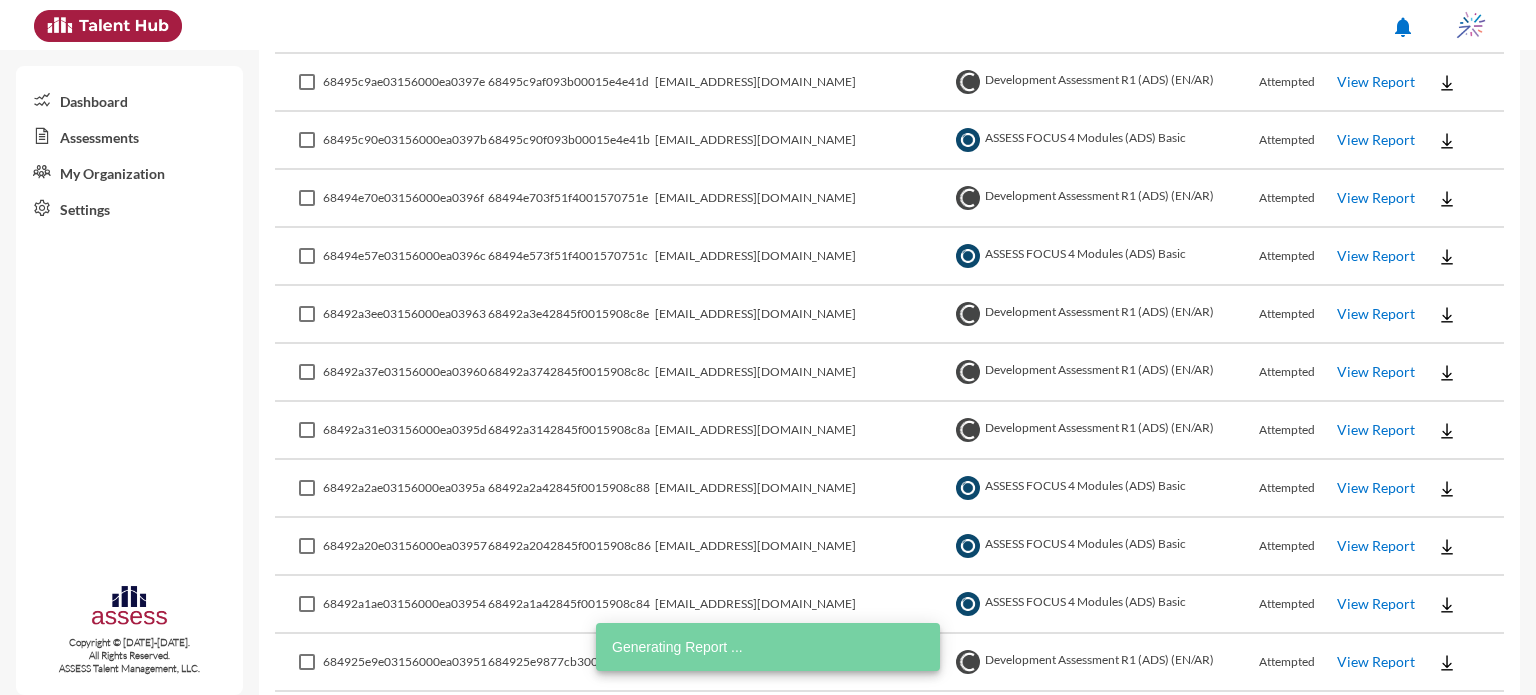 click on "View Report" 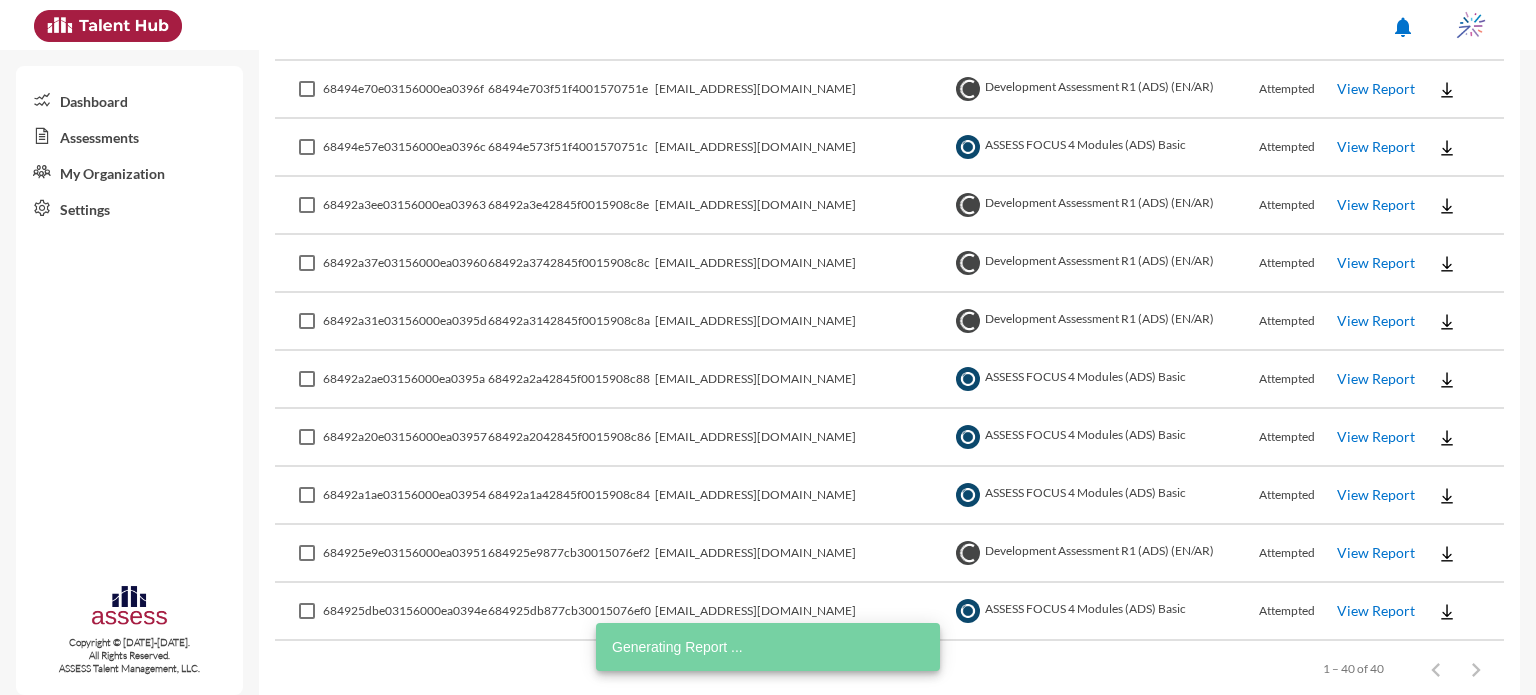 scroll, scrollTop: 2152, scrollLeft: 0, axis: vertical 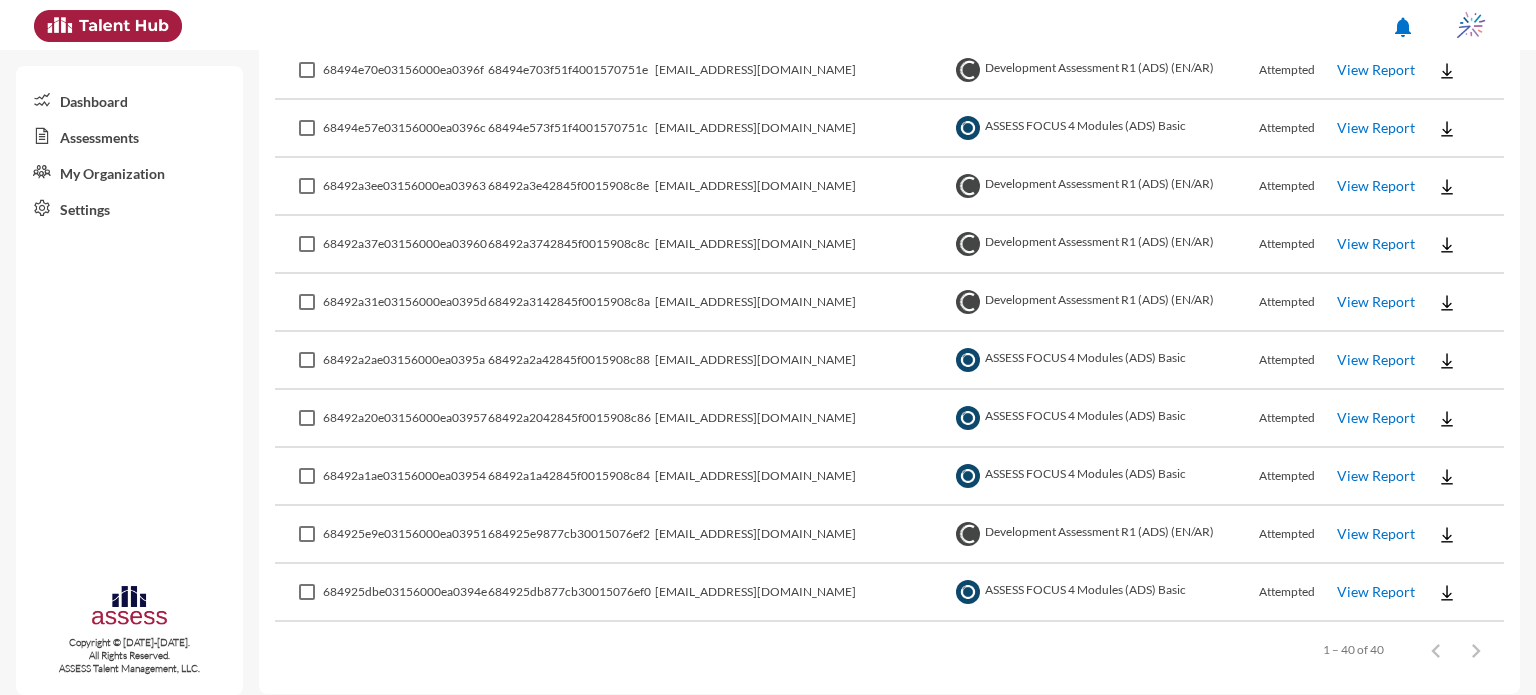 click on "View Report" 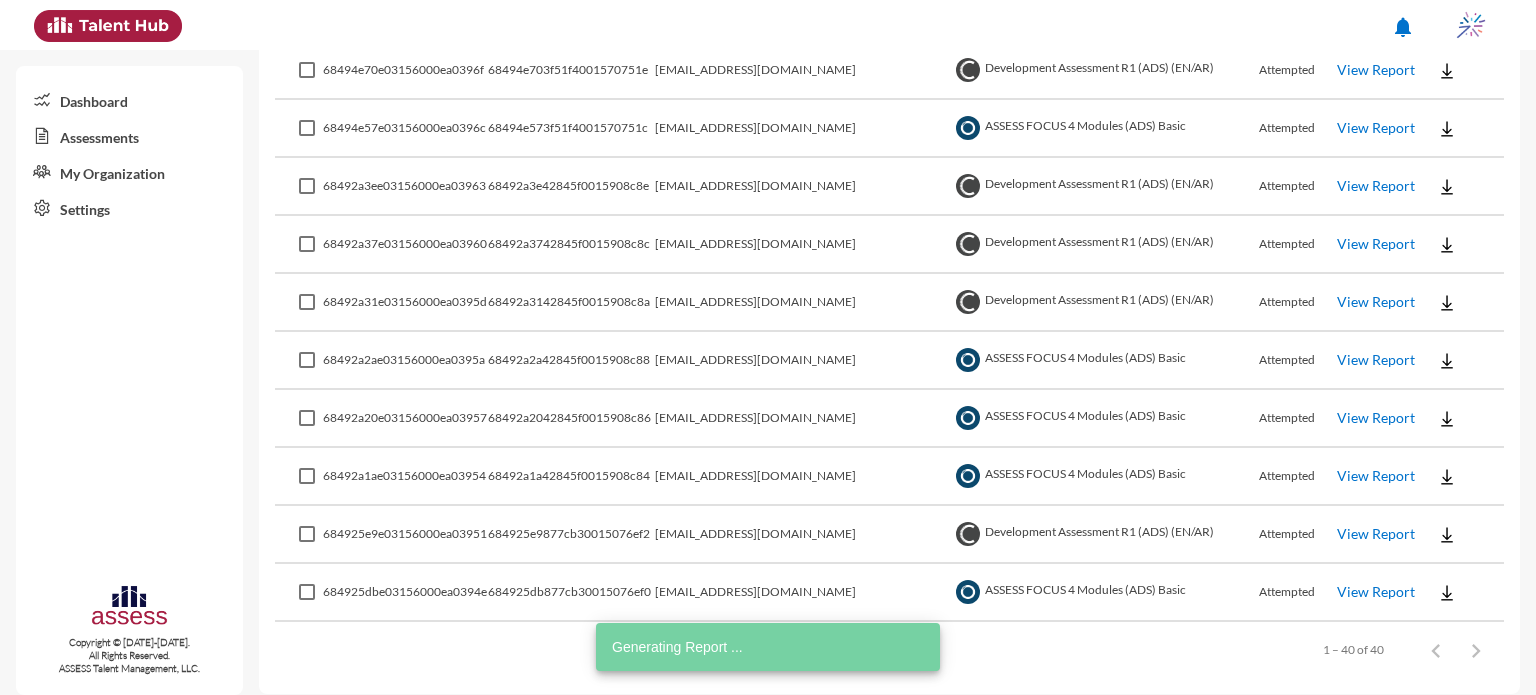 click 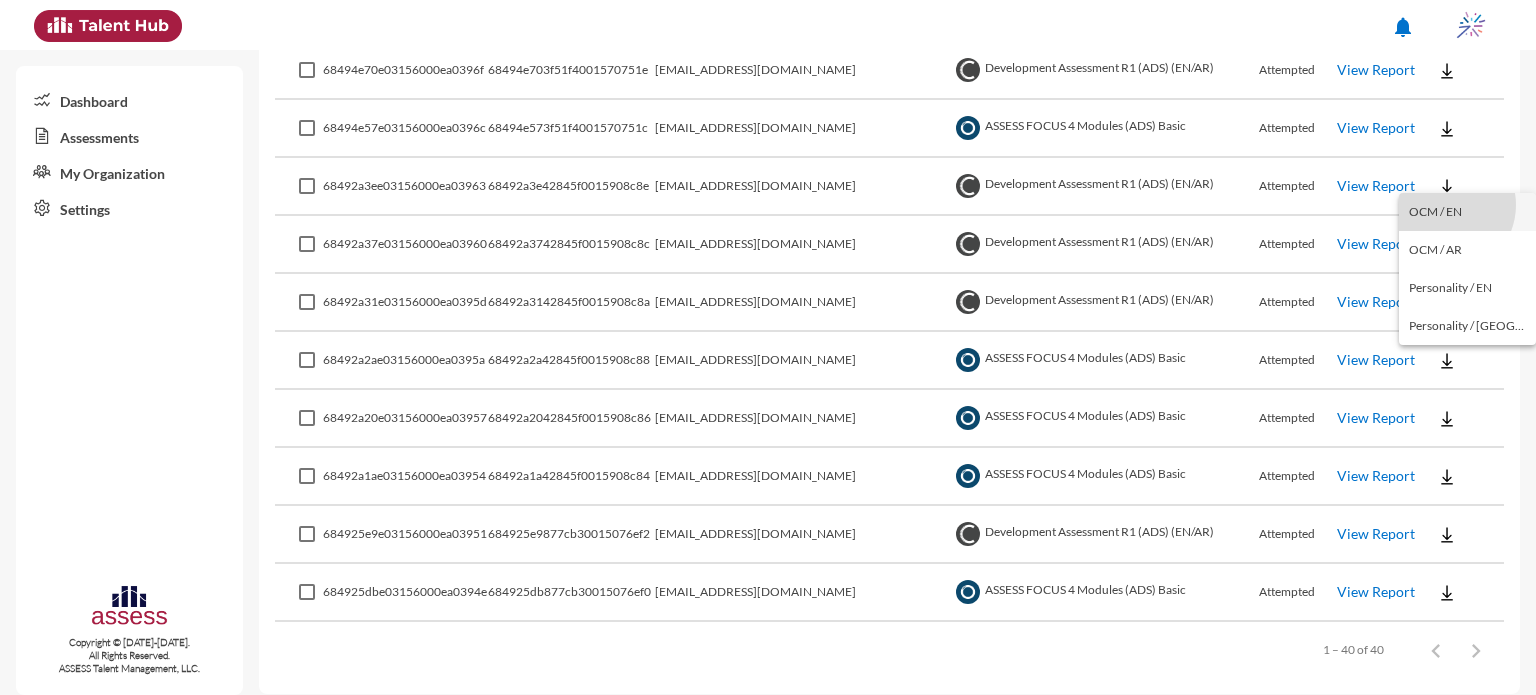 click on "OCM / EN" at bounding box center (1467, 212) 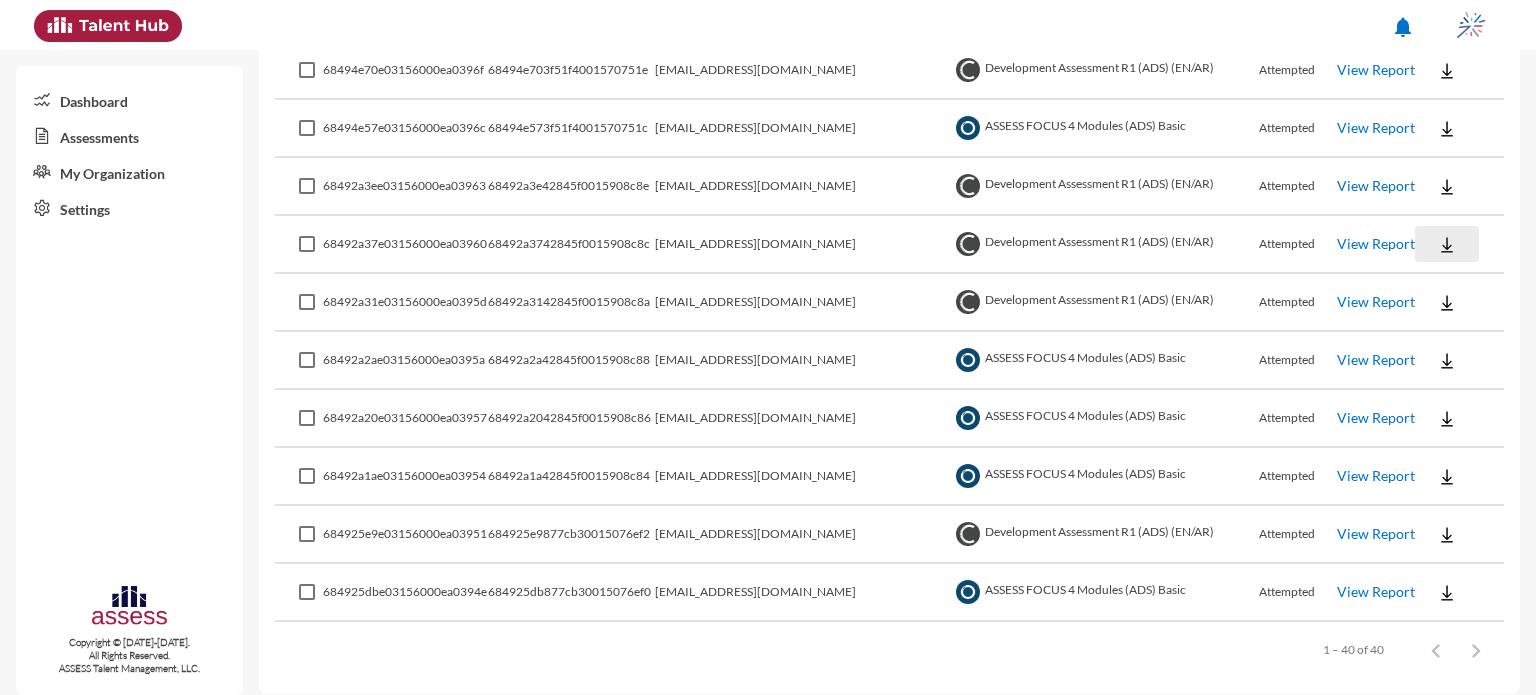 click 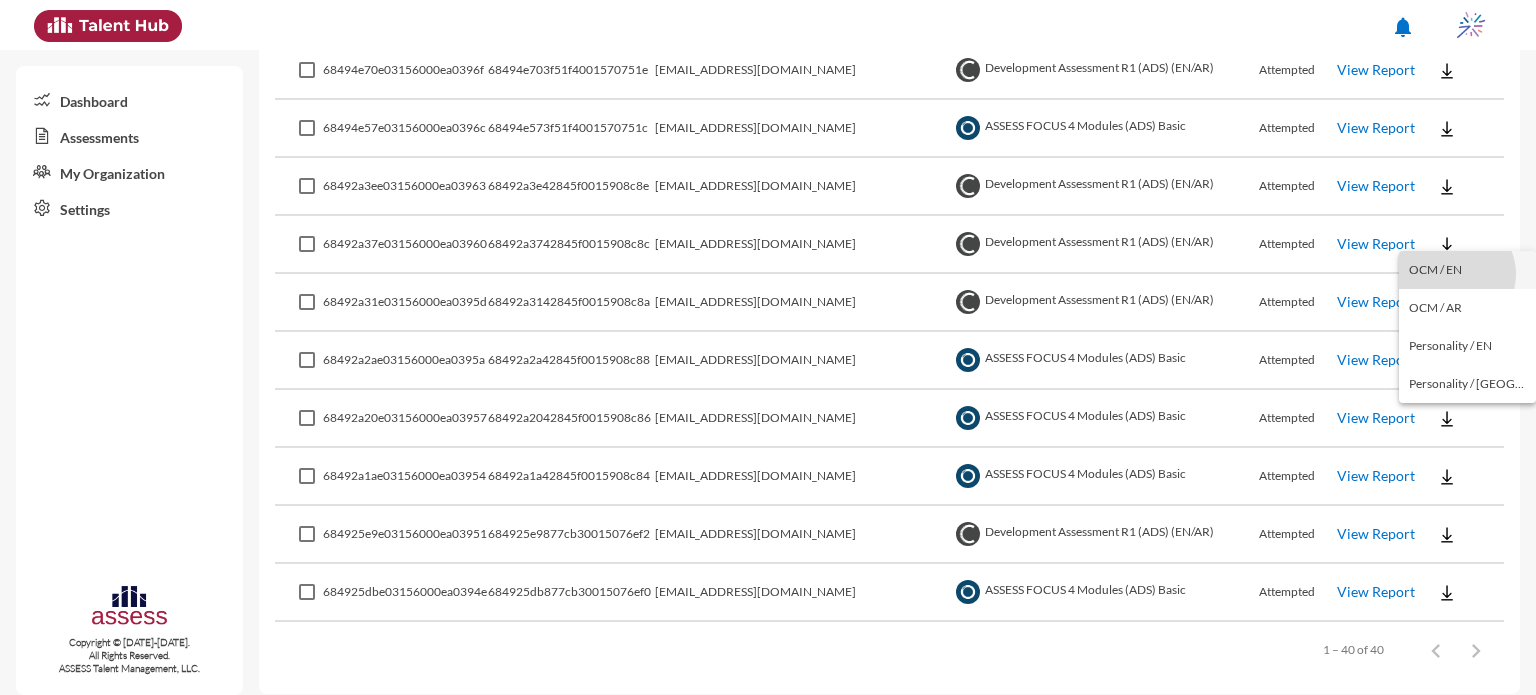 click on "OCM / EN" at bounding box center [1467, 270] 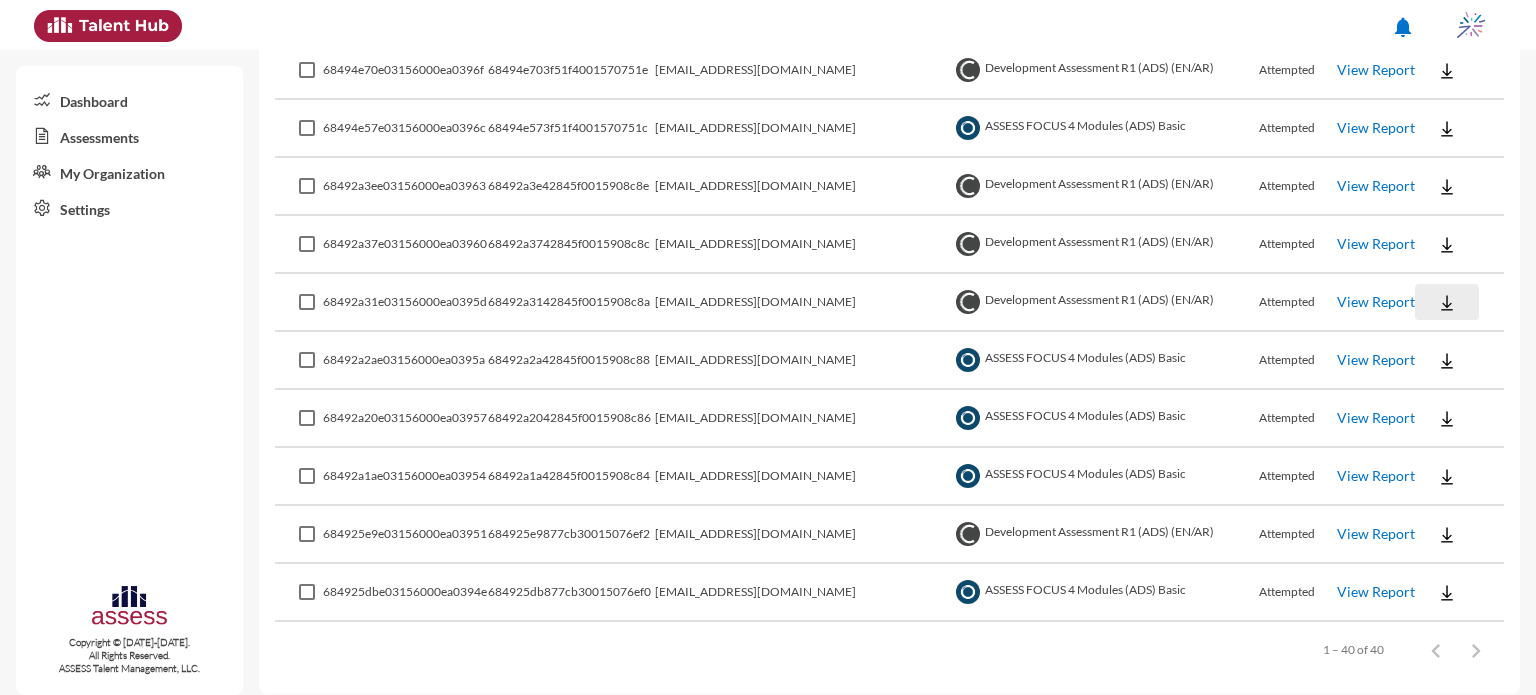 click 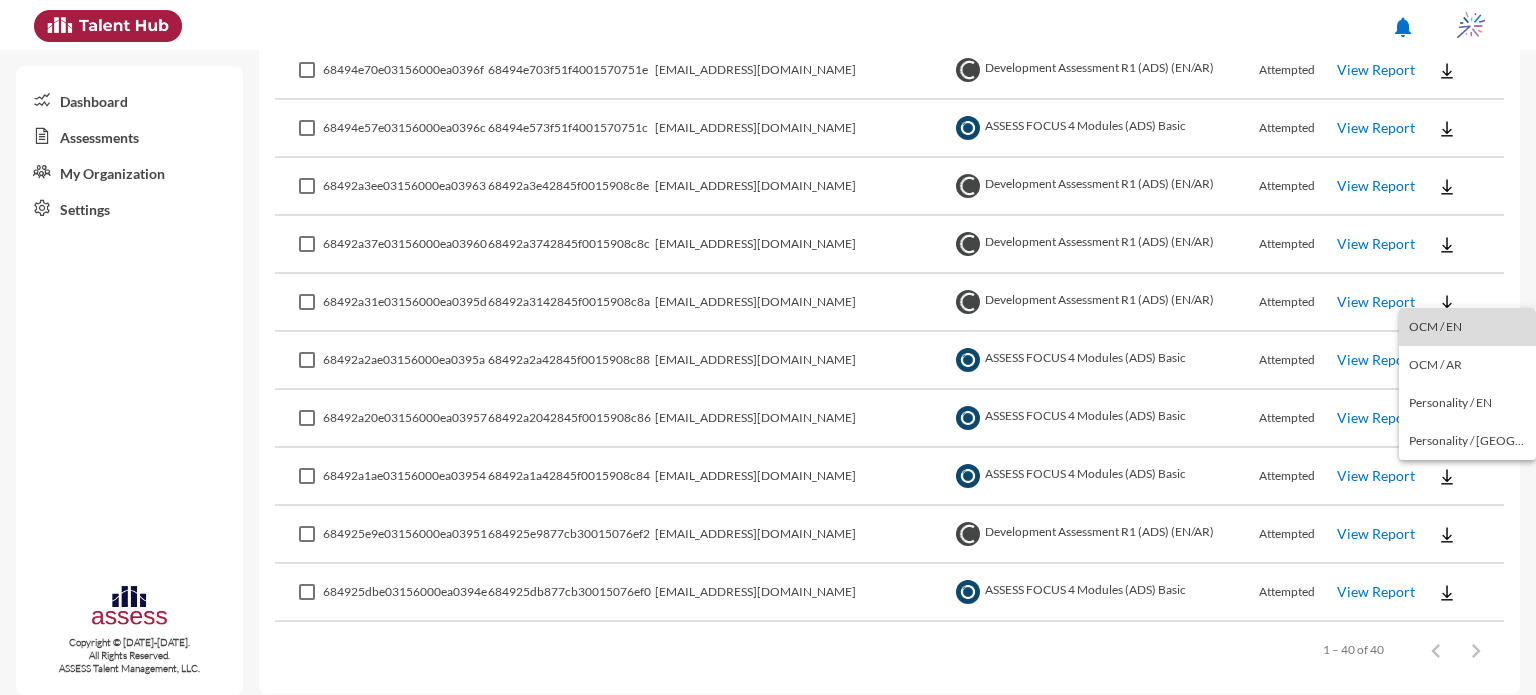 click on "OCM / EN" at bounding box center (1467, 327) 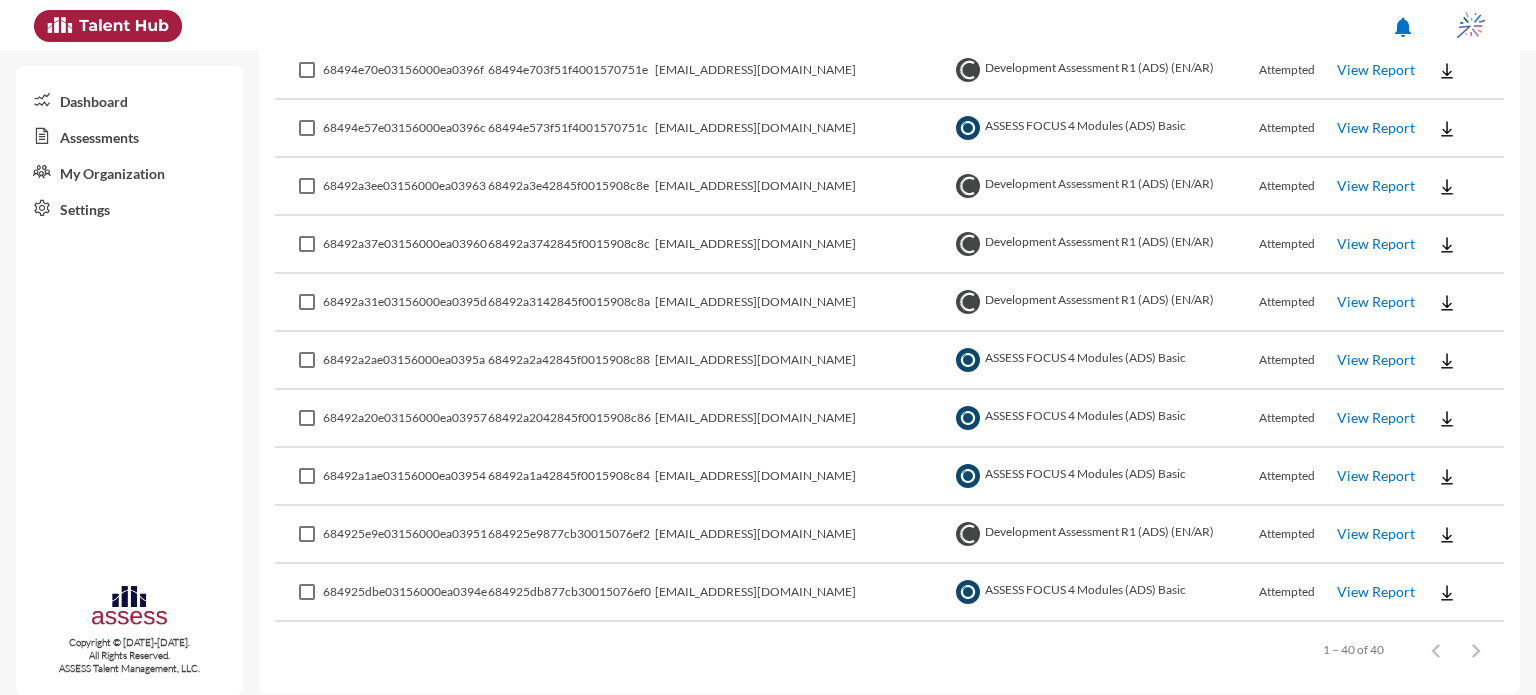 click on "View Report" 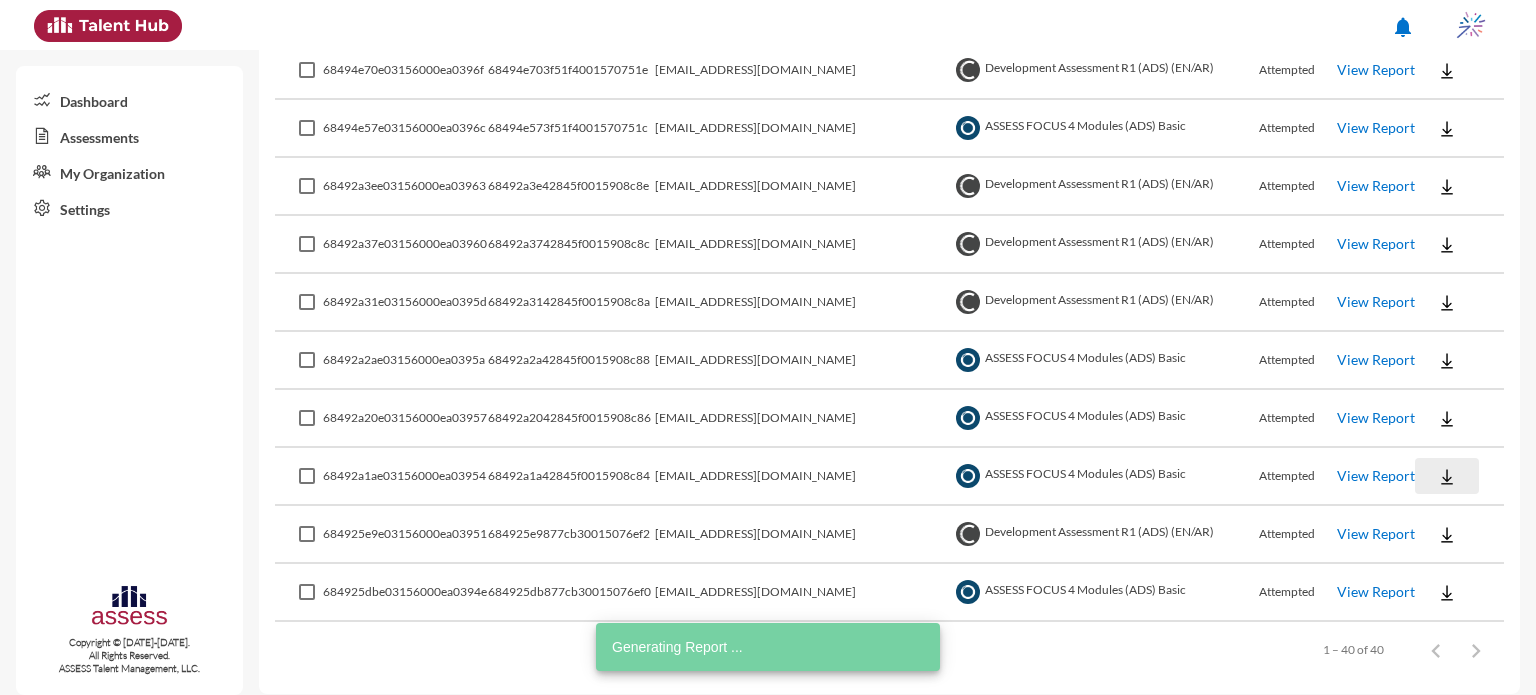 click 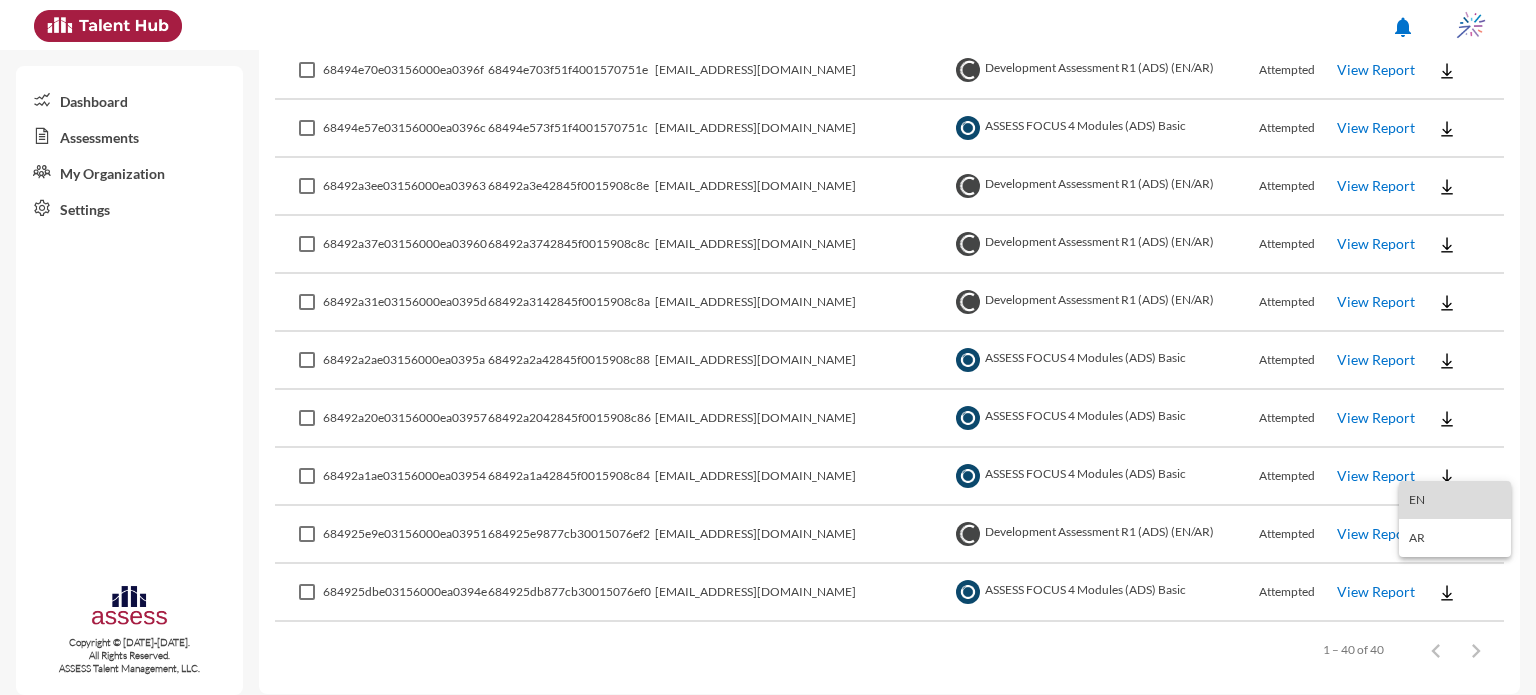 click on "EN" at bounding box center [1455, 500] 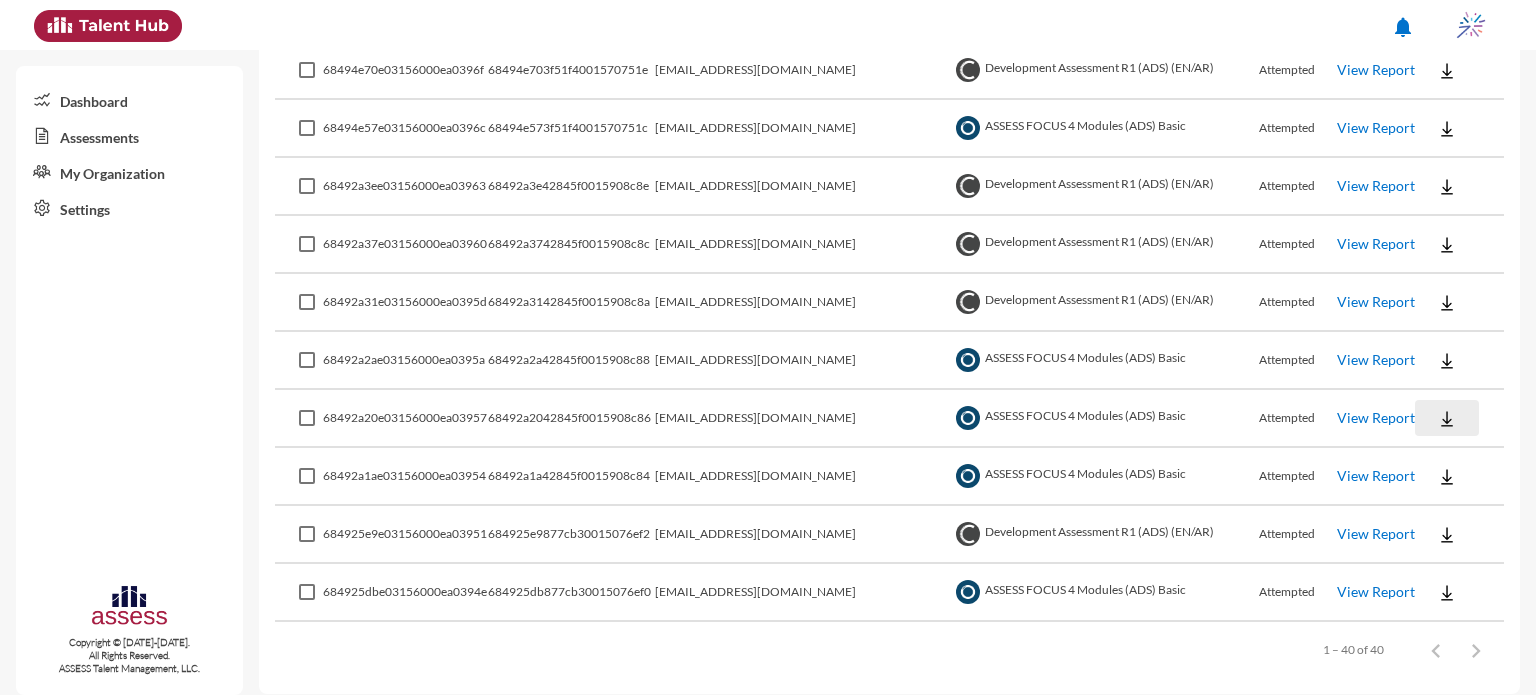 click 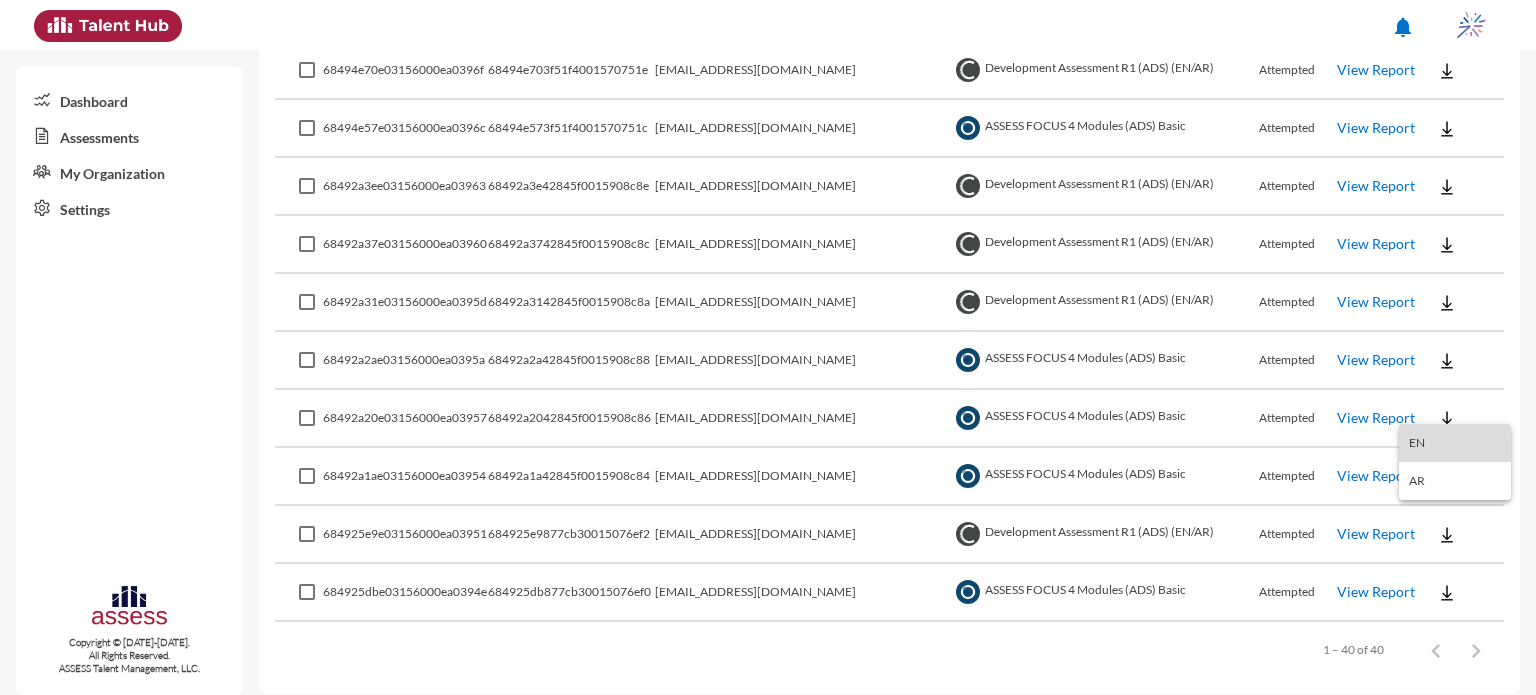 click on "EN" at bounding box center (1455, 443) 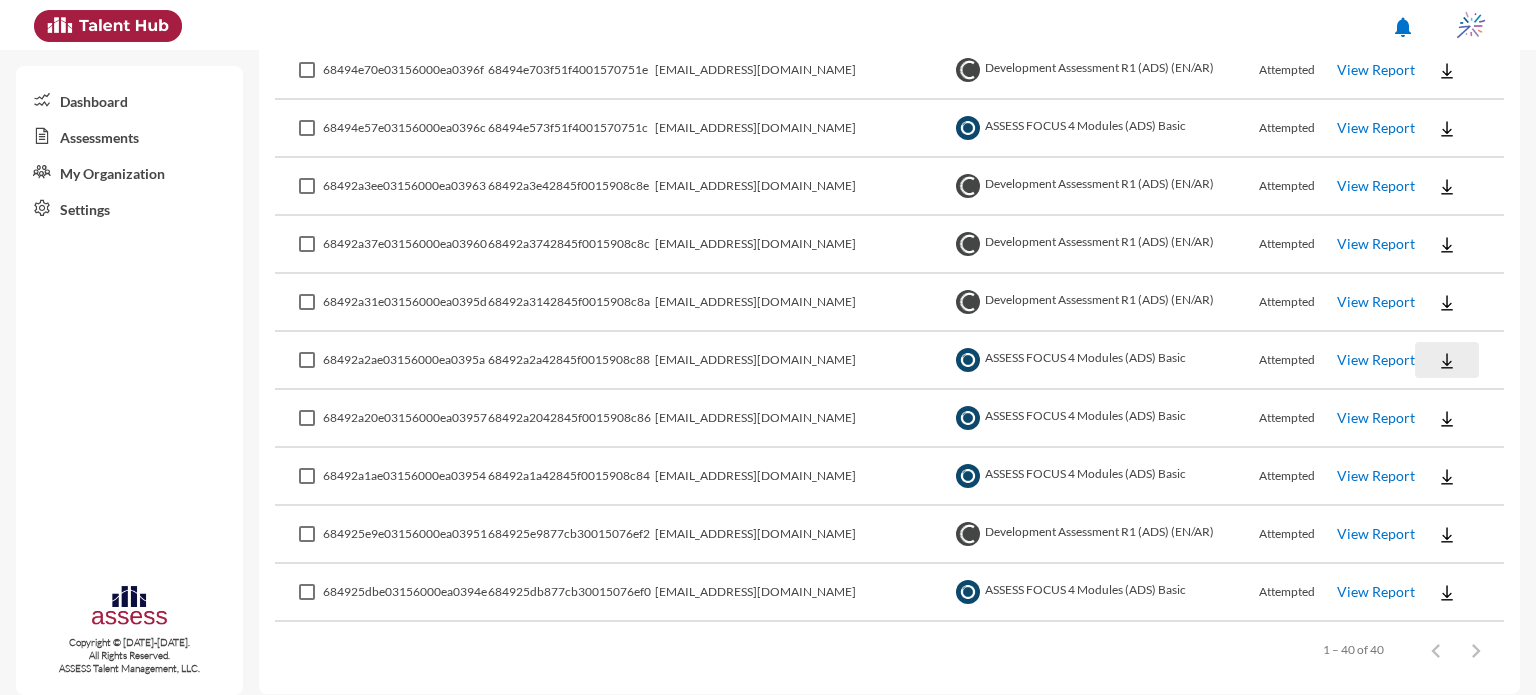 click 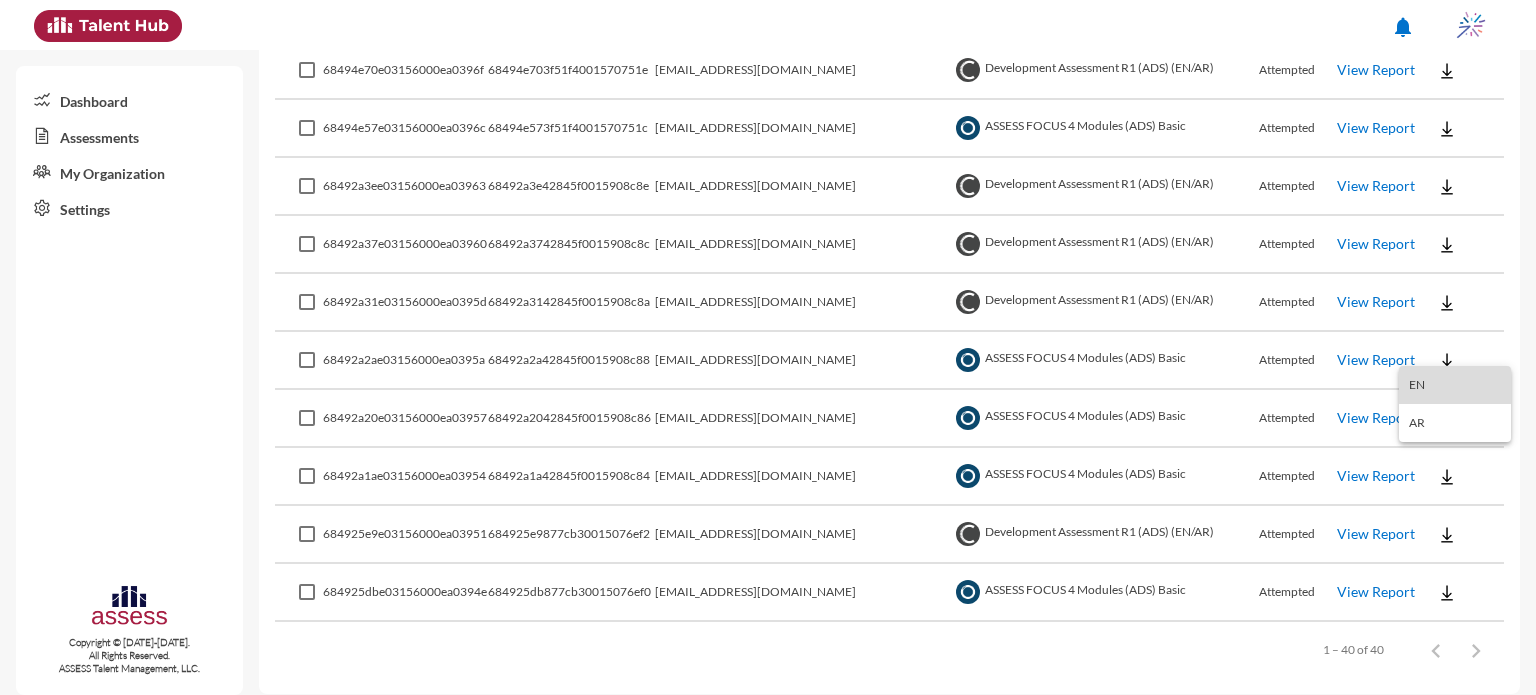 click on "EN" at bounding box center [1455, 385] 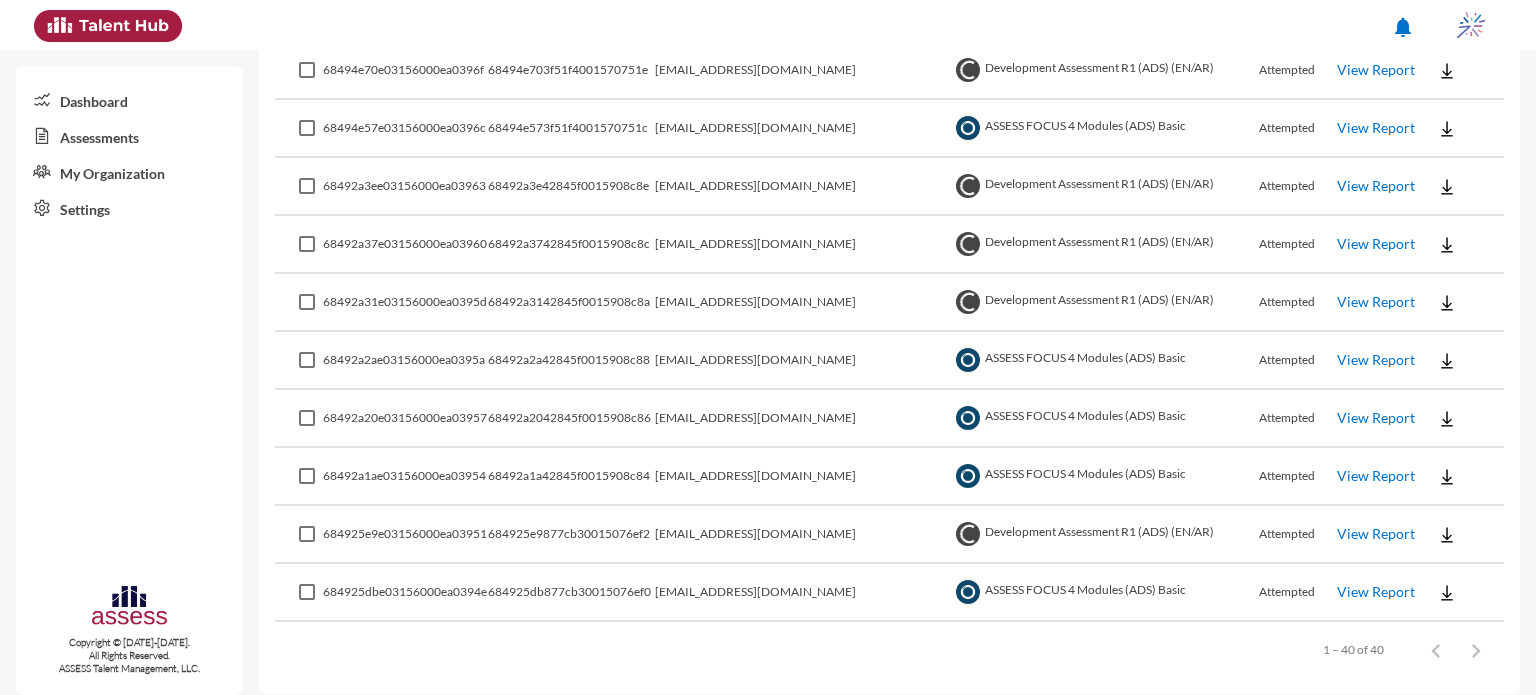 type 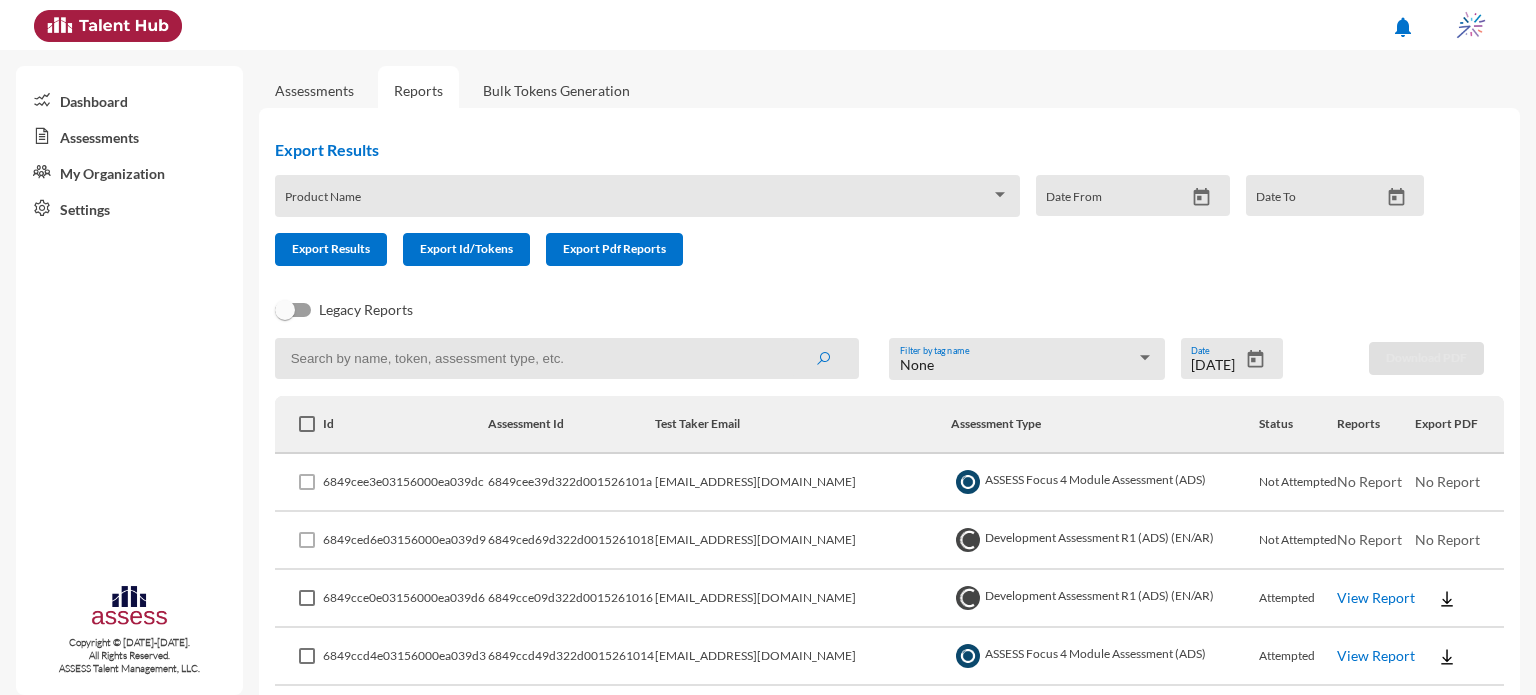 scroll, scrollTop: 0, scrollLeft: 0, axis: both 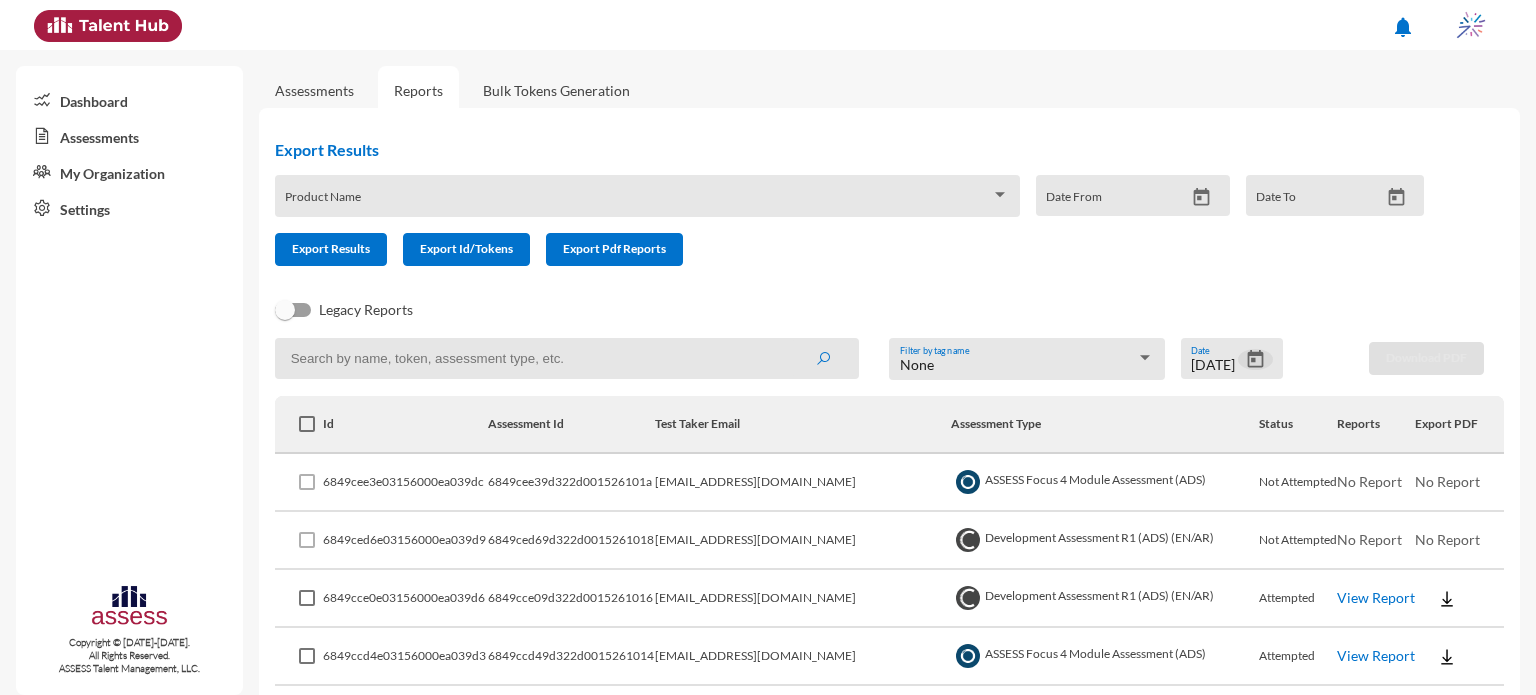 click 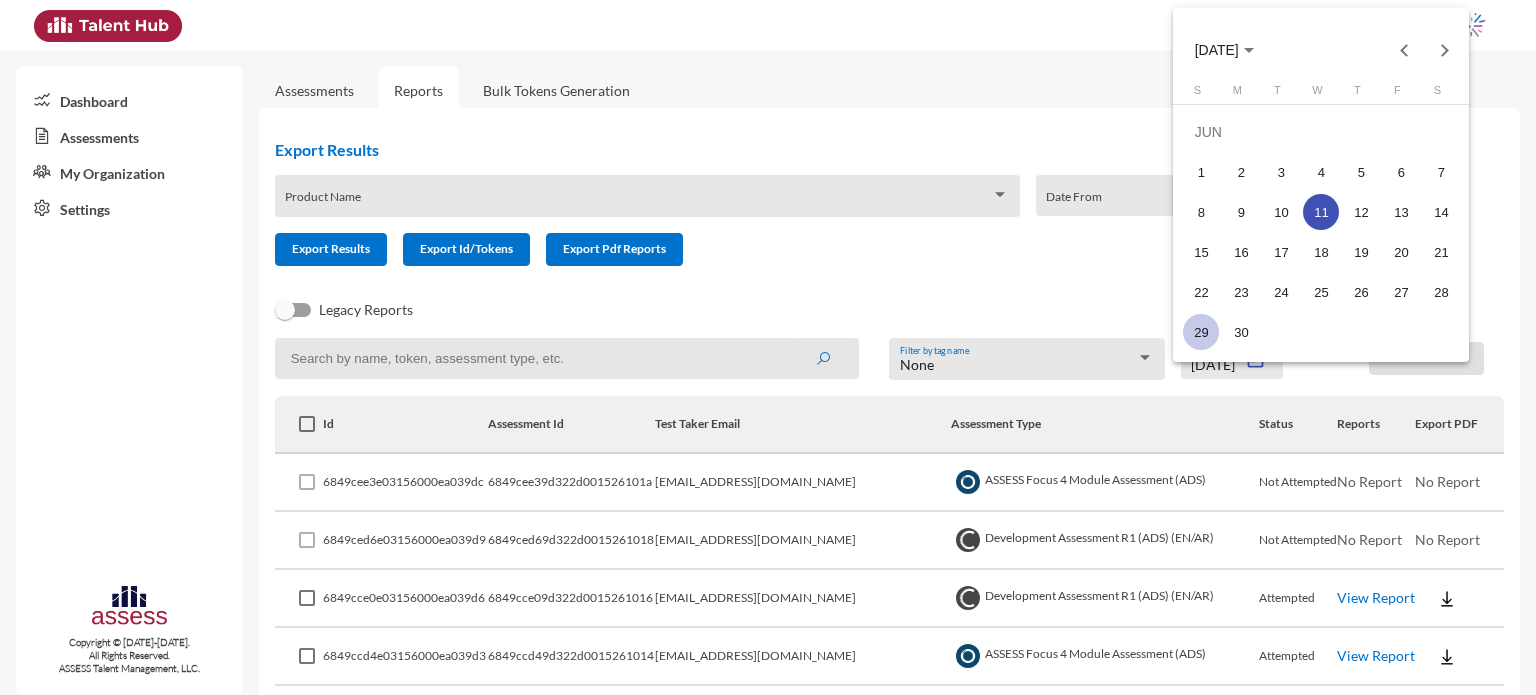 click on "29" at bounding box center [1201, 332] 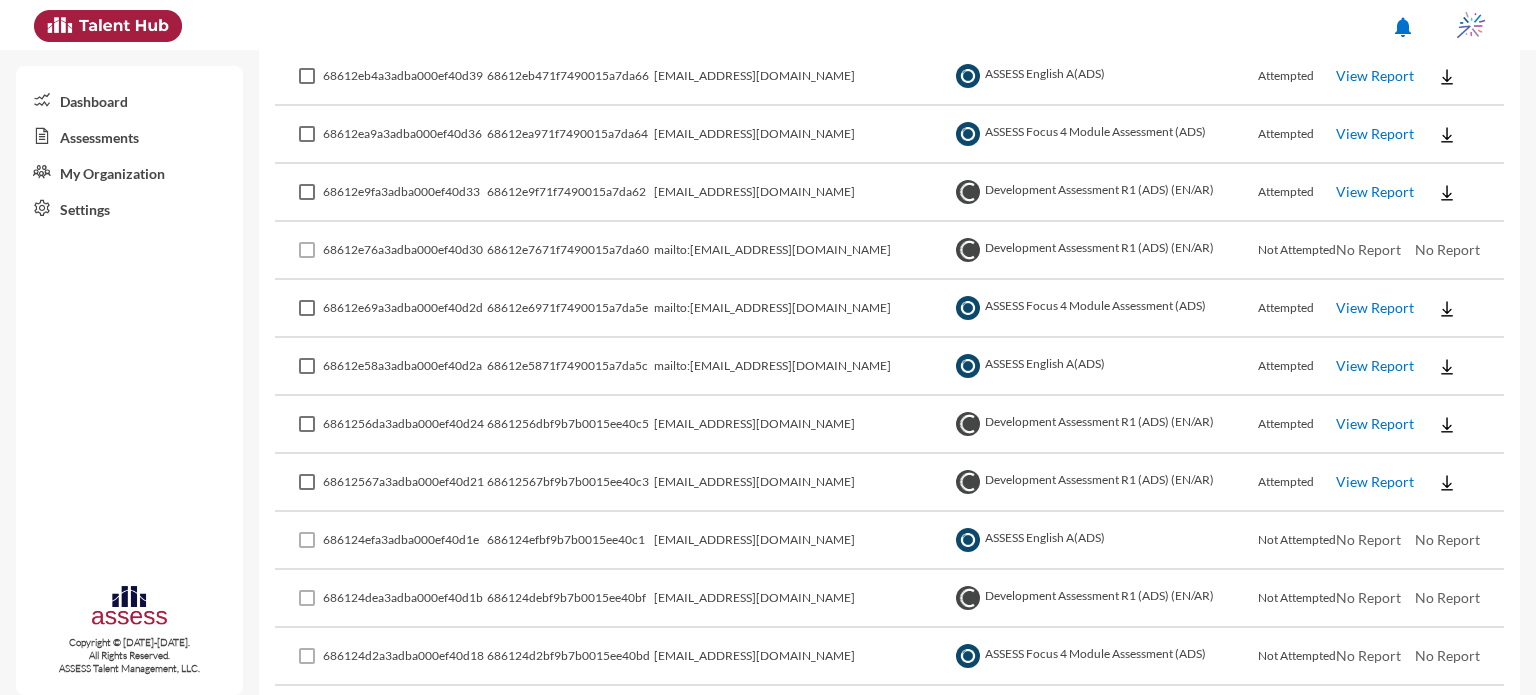 scroll, scrollTop: 707, scrollLeft: 0, axis: vertical 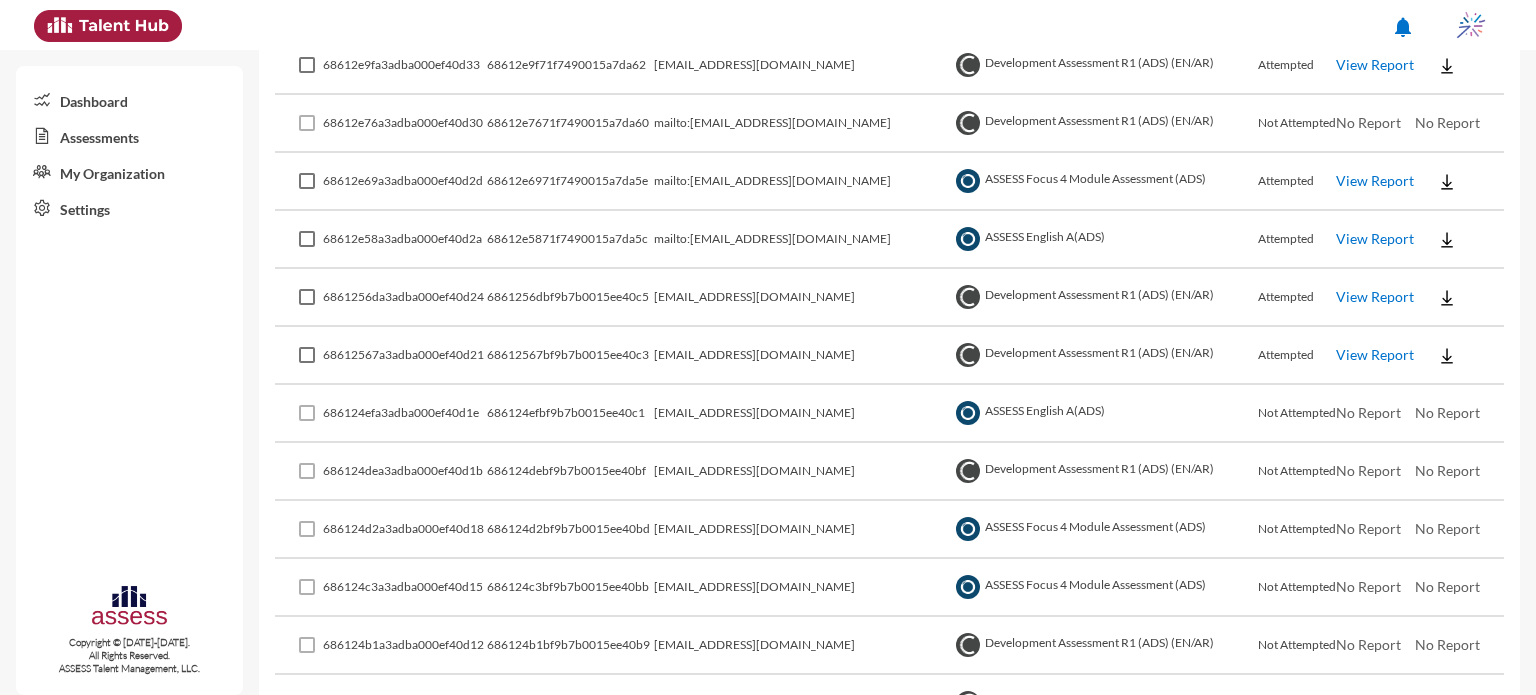 click on "View Report" 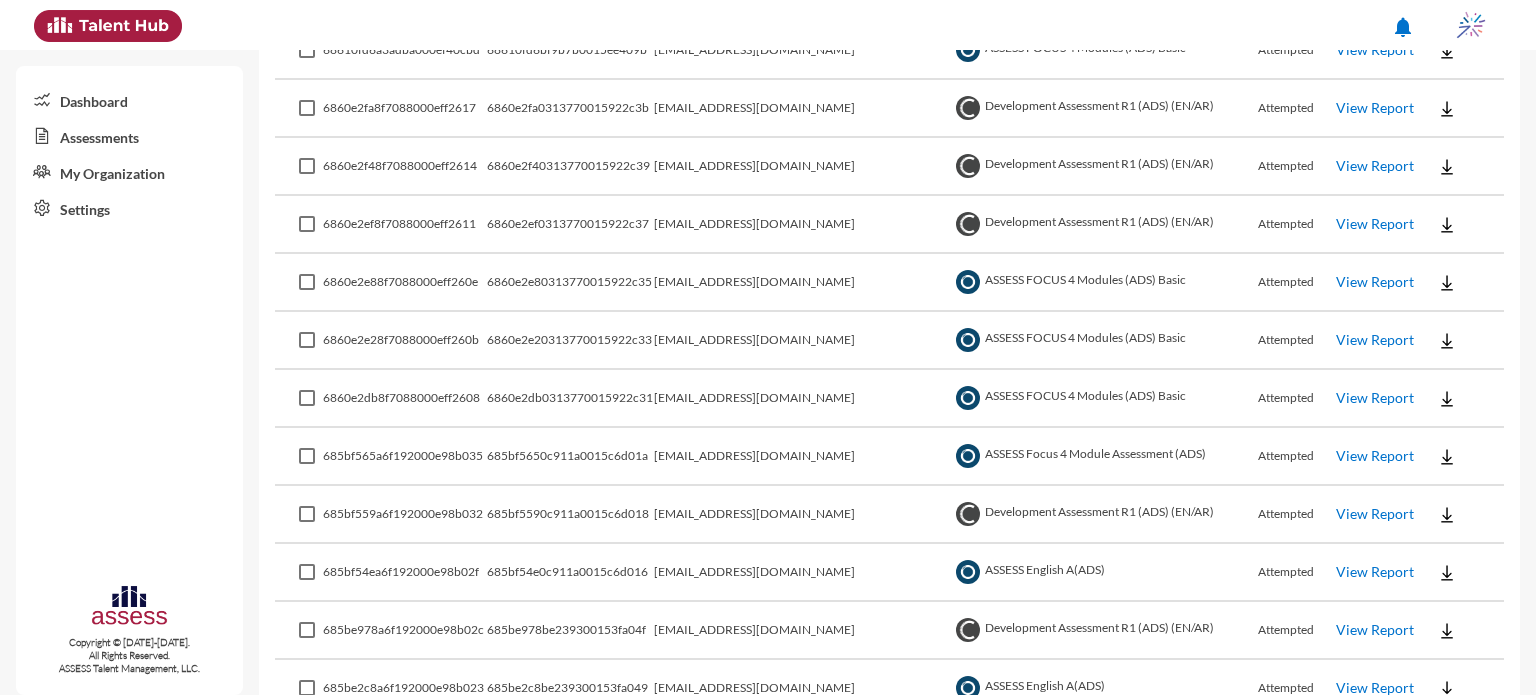scroll, scrollTop: 1772, scrollLeft: 0, axis: vertical 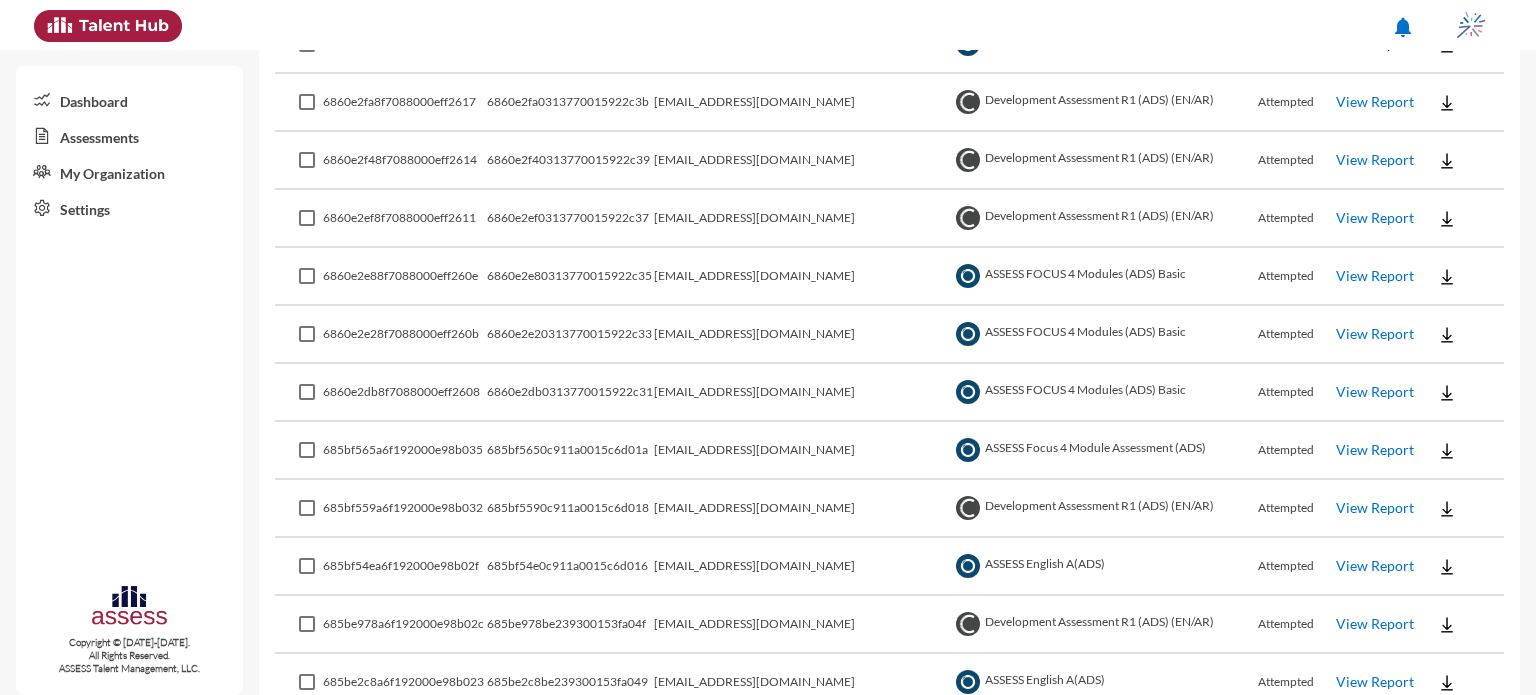 click on "View Report" 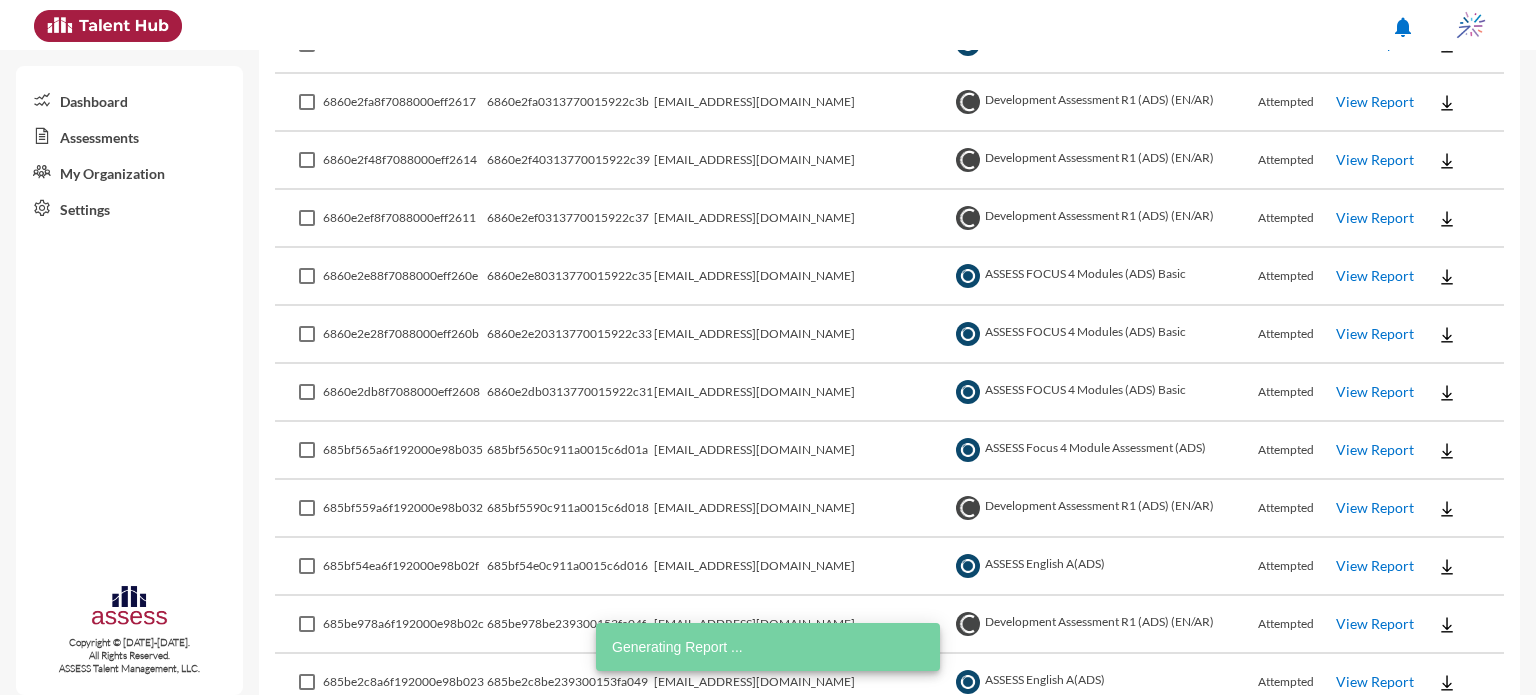 click on "View Report" 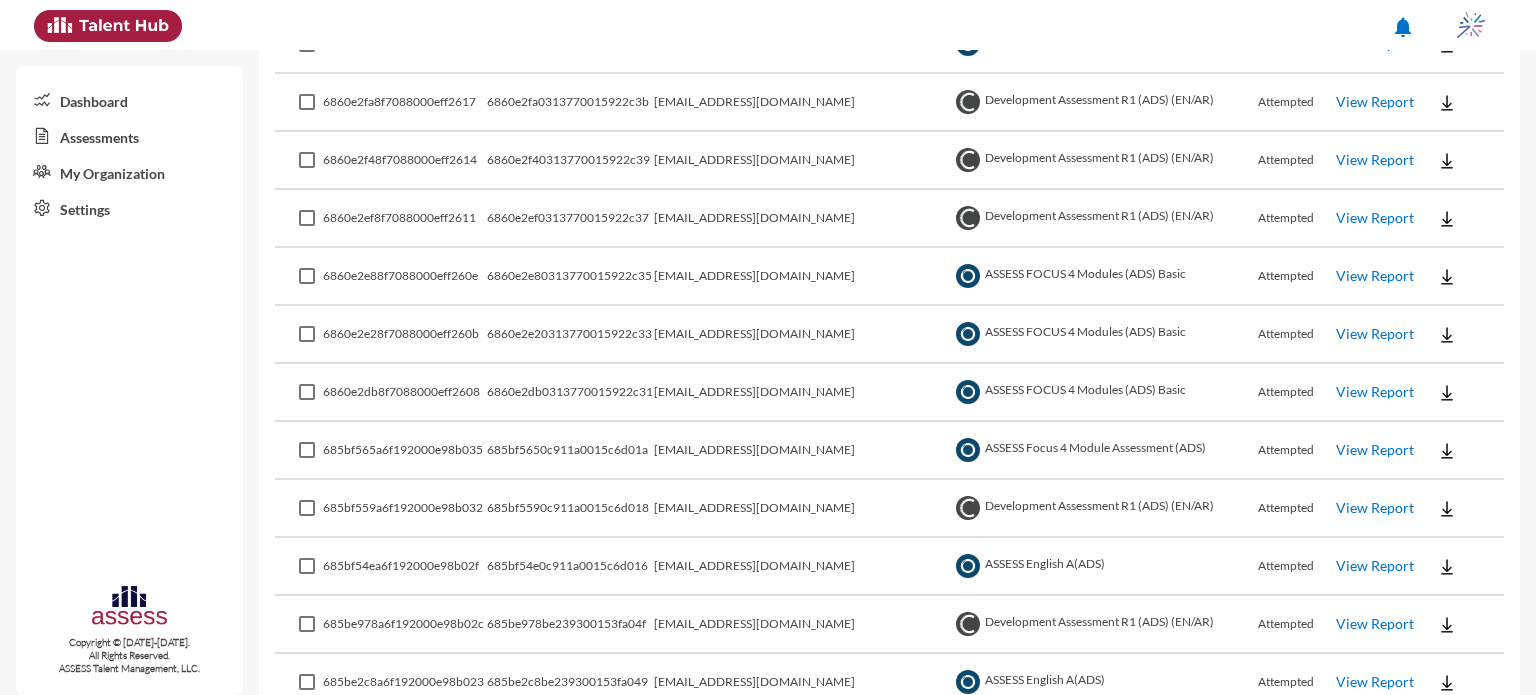 click on "View Report" 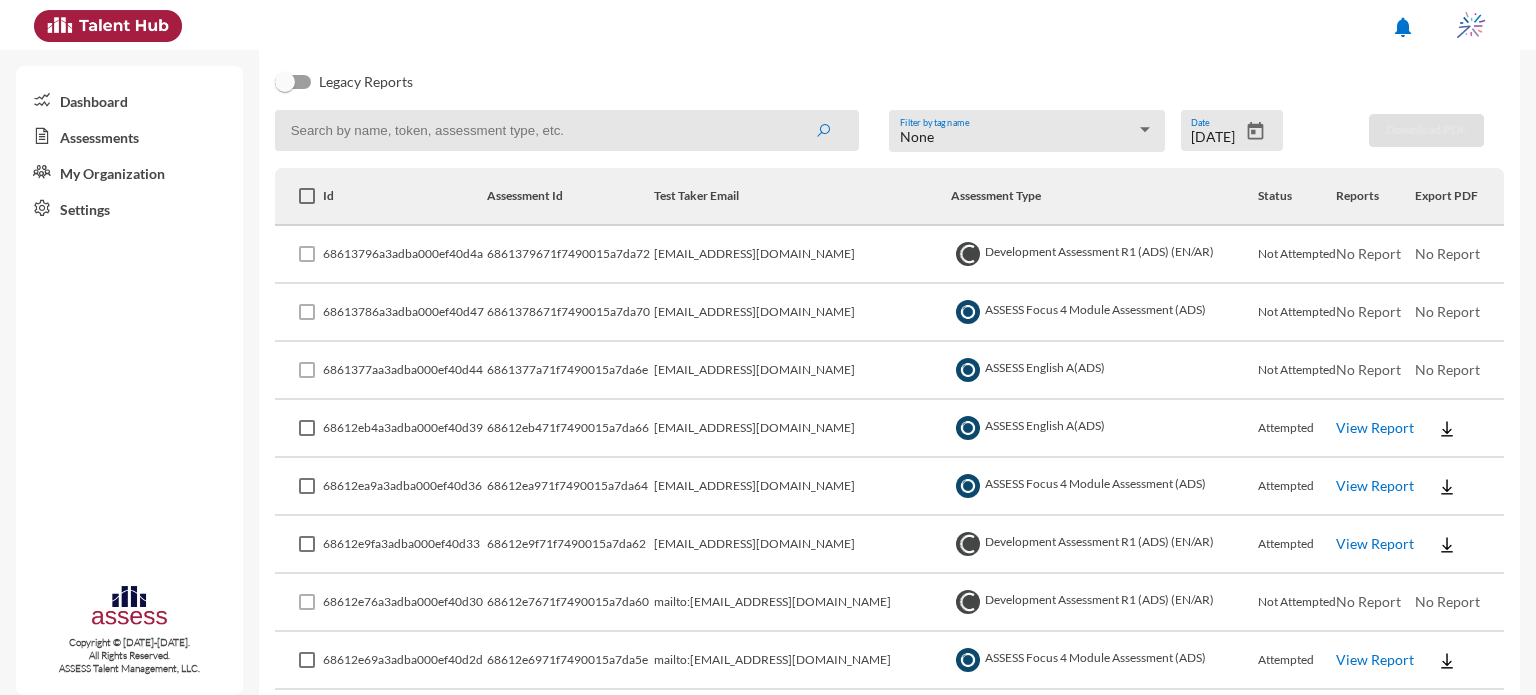 scroll, scrollTop: 225, scrollLeft: 0, axis: vertical 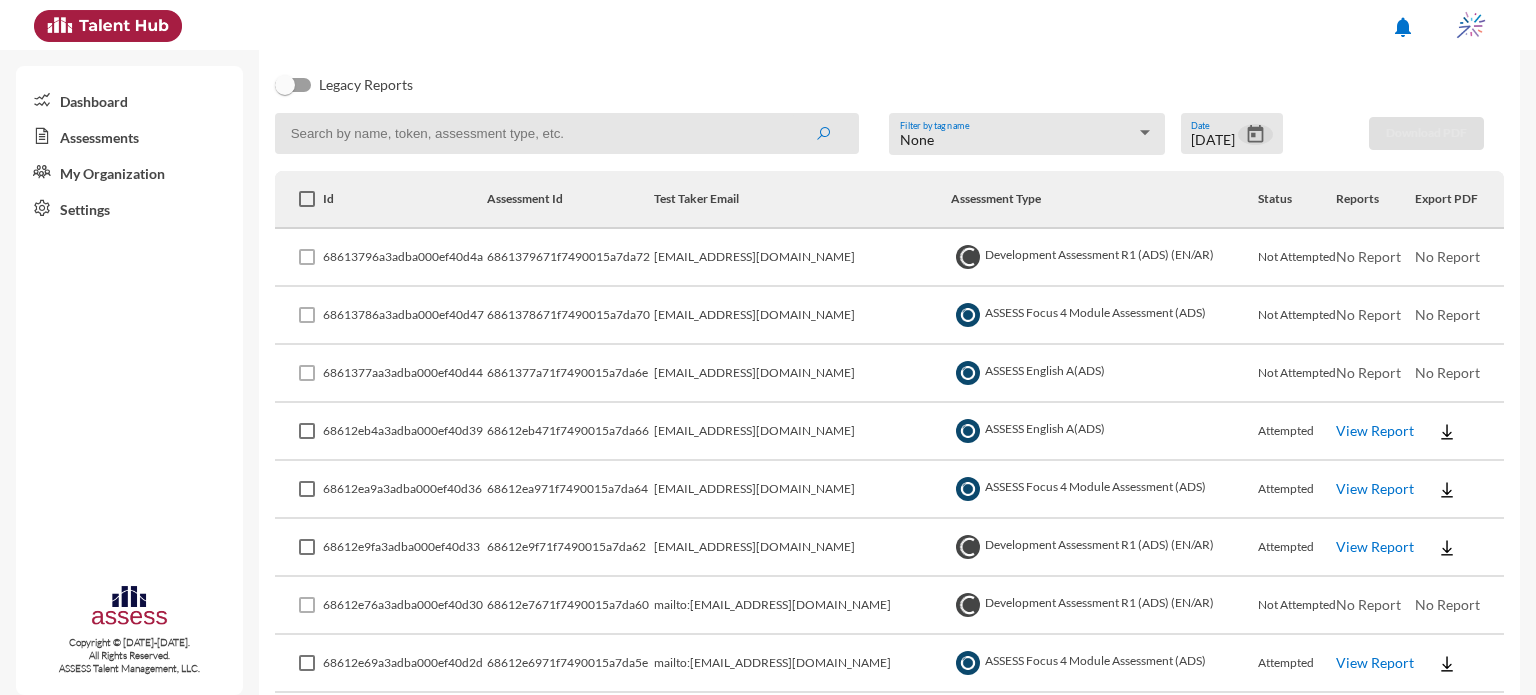 click 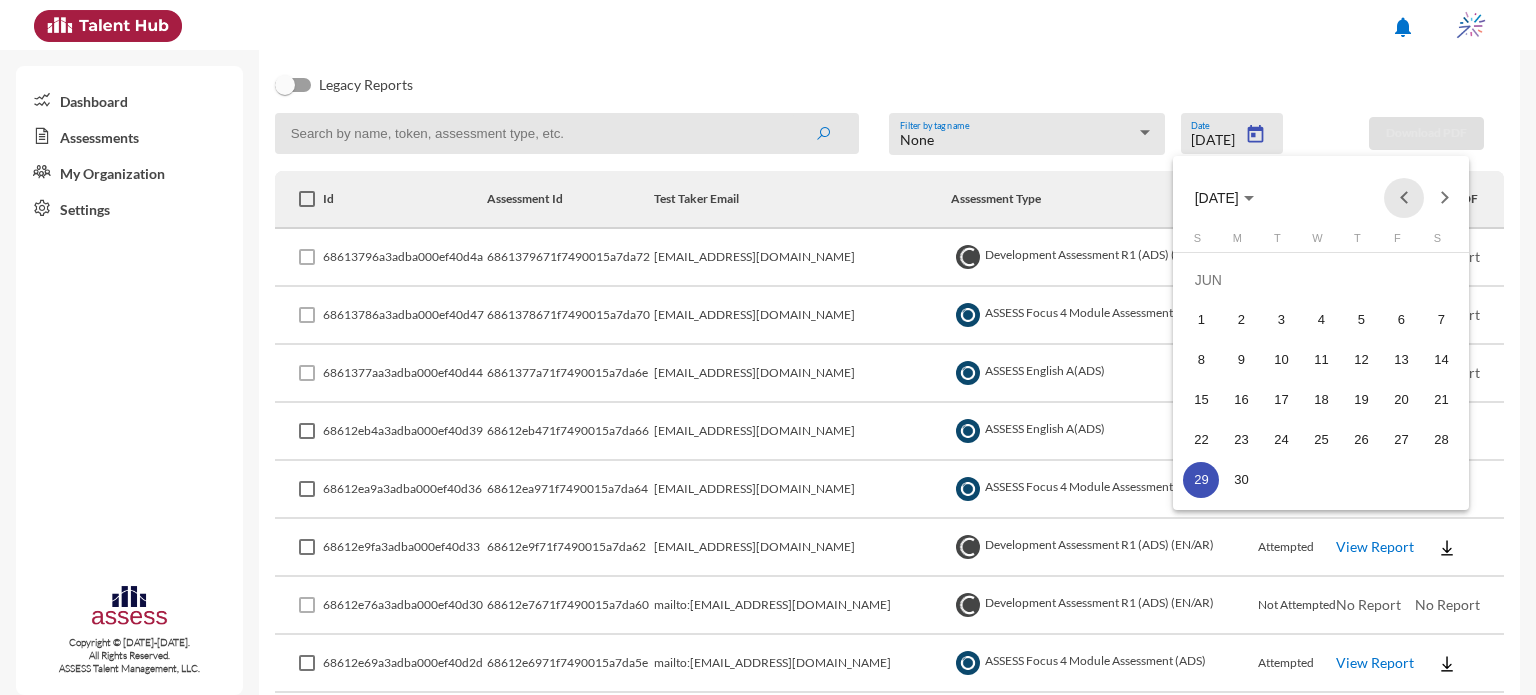 click at bounding box center (1404, 198) 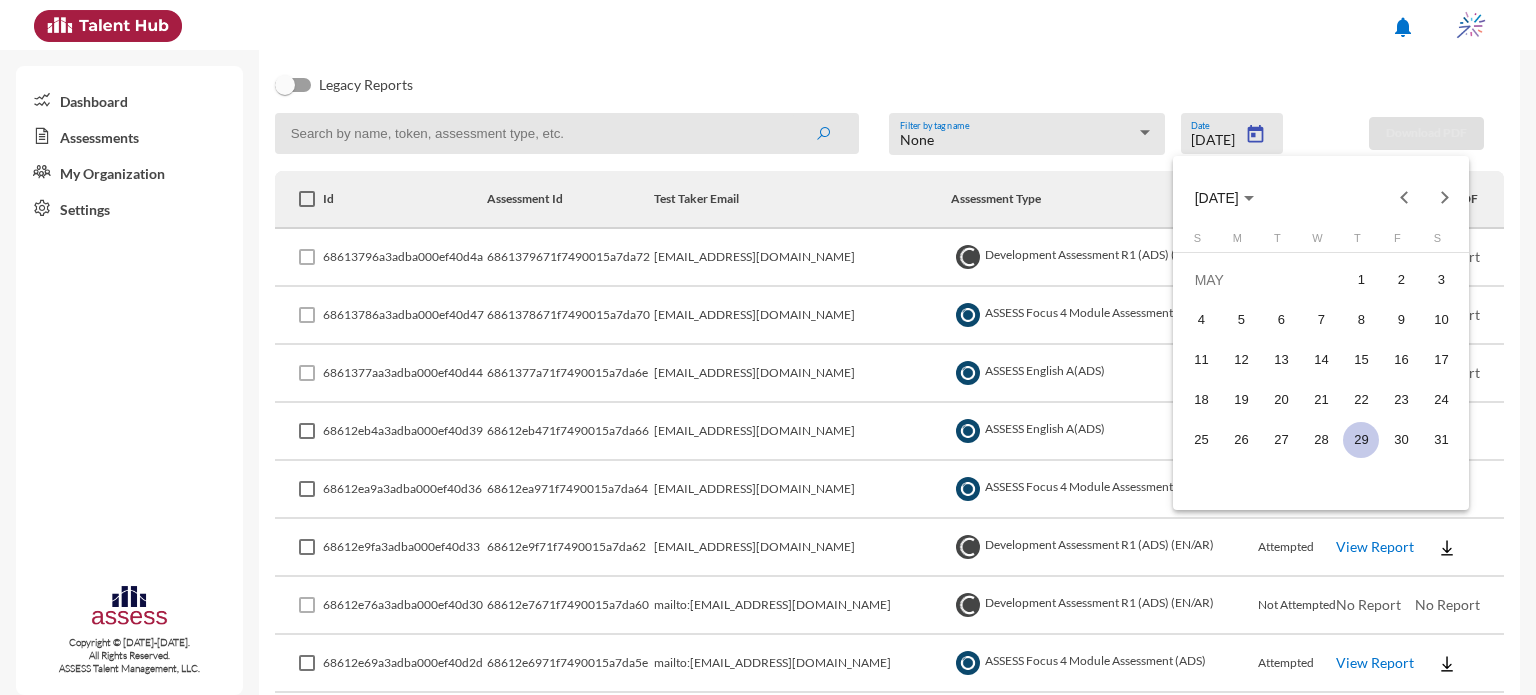 click on "29" at bounding box center (1361, 440) 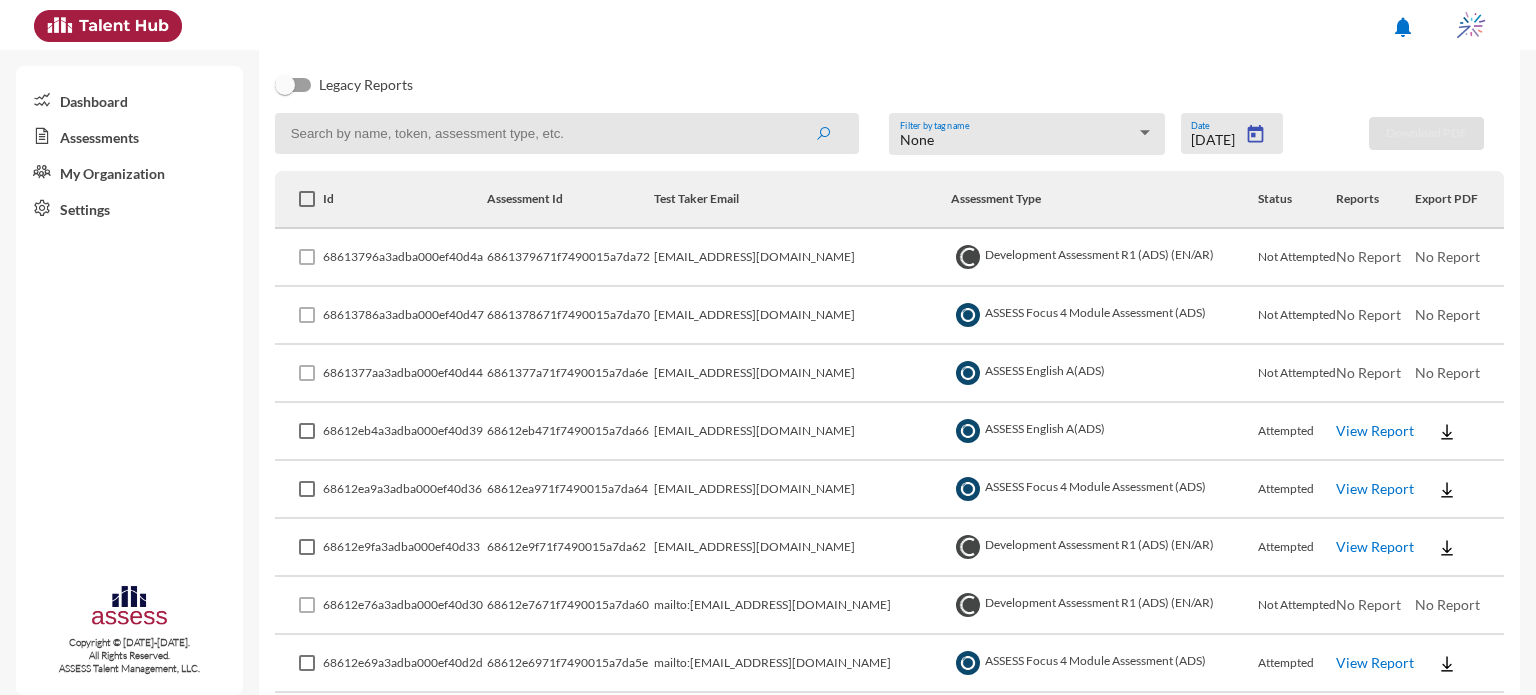 type on "5/29/2025" 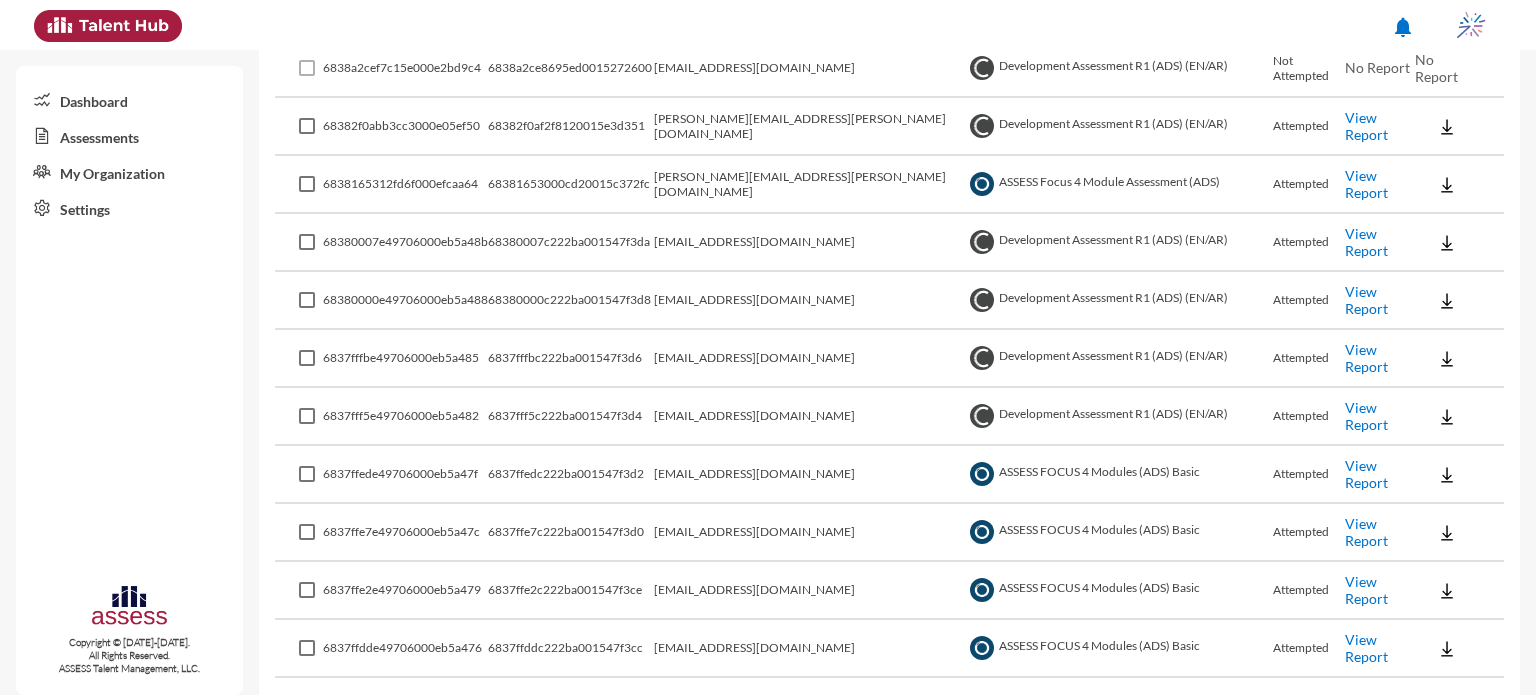 scroll, scrollTop: 654, scrollLeft: 0, axis: vertical 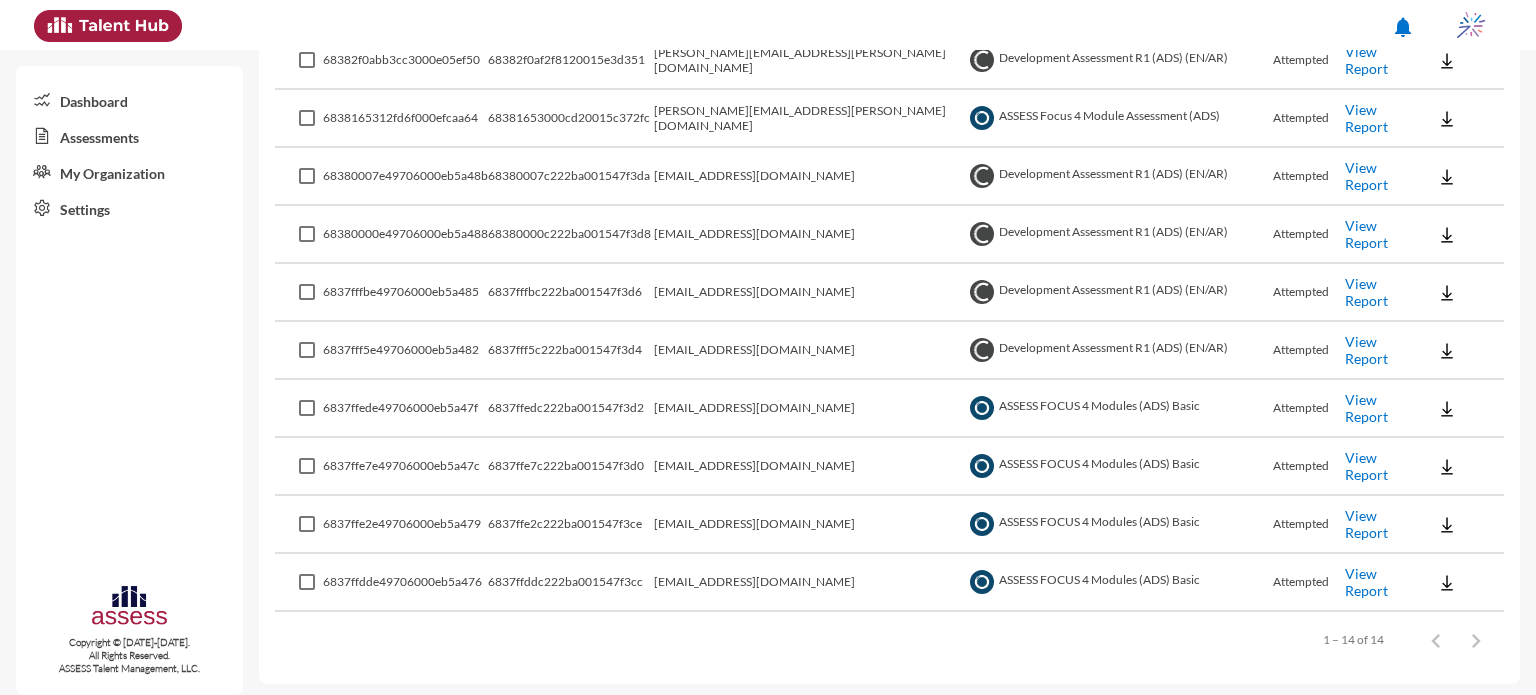 click on "View Report" 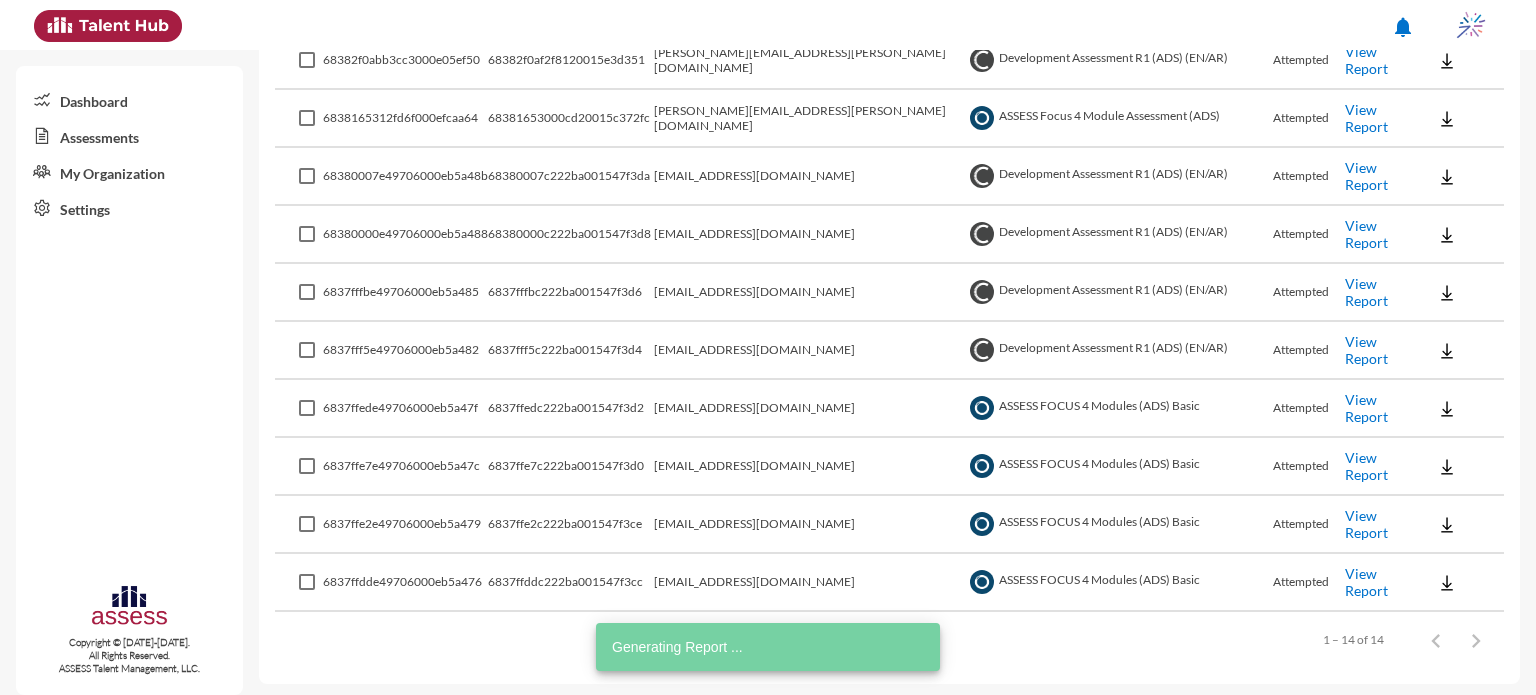 click on "View Report" 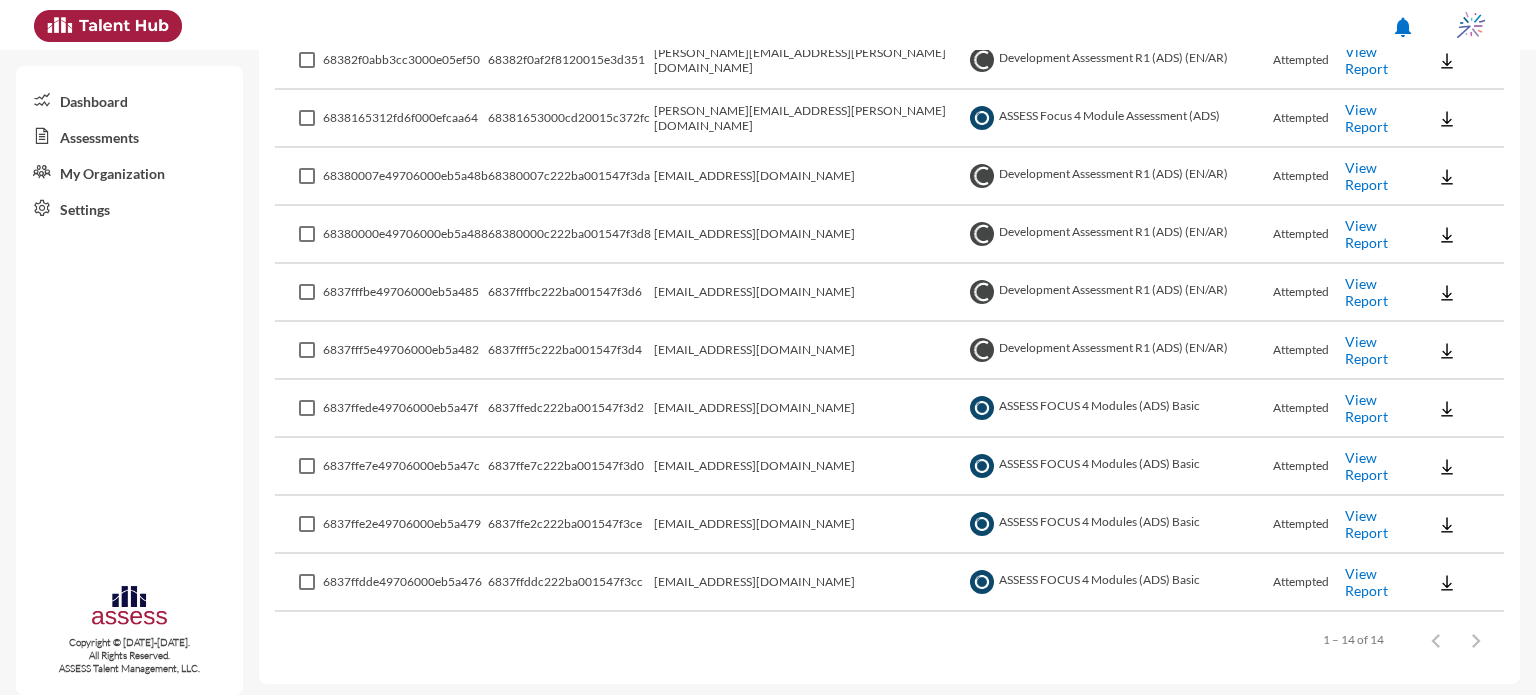 click on "View Report" 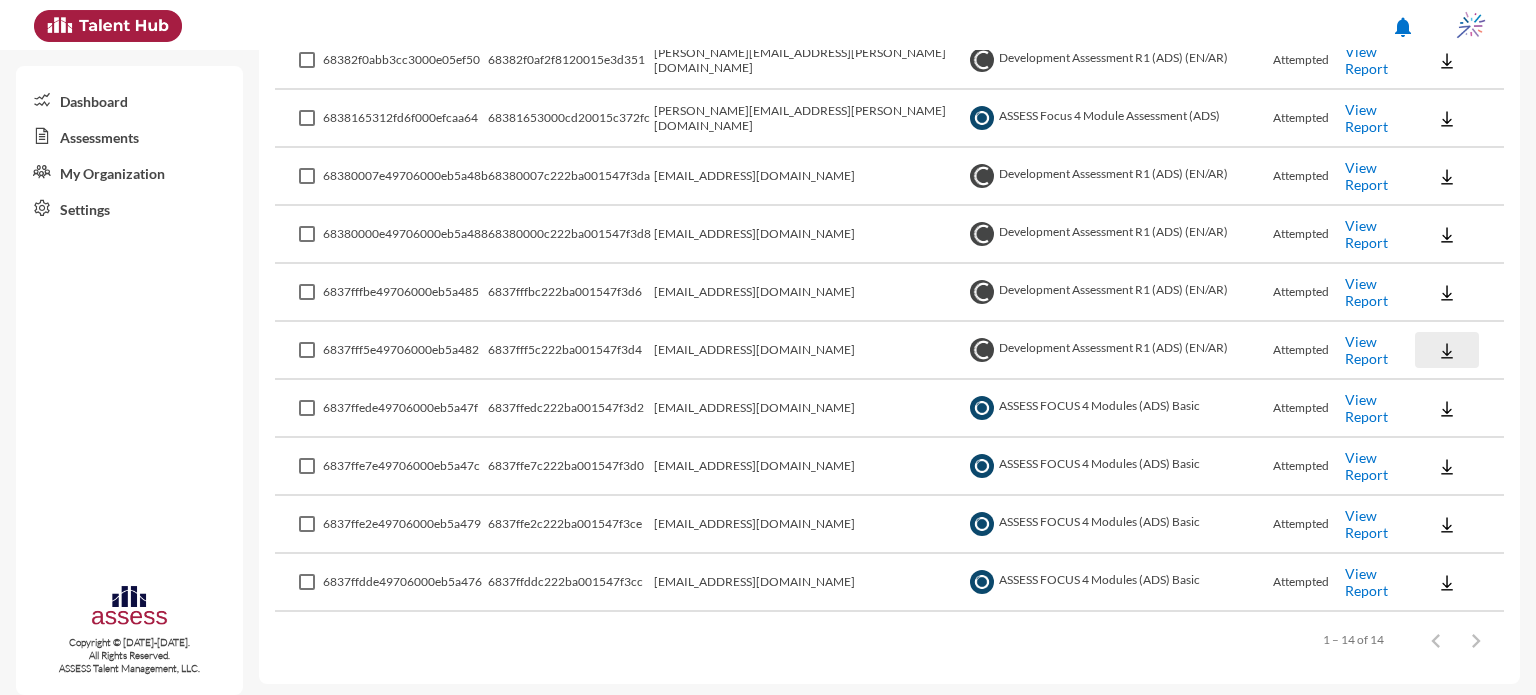 click 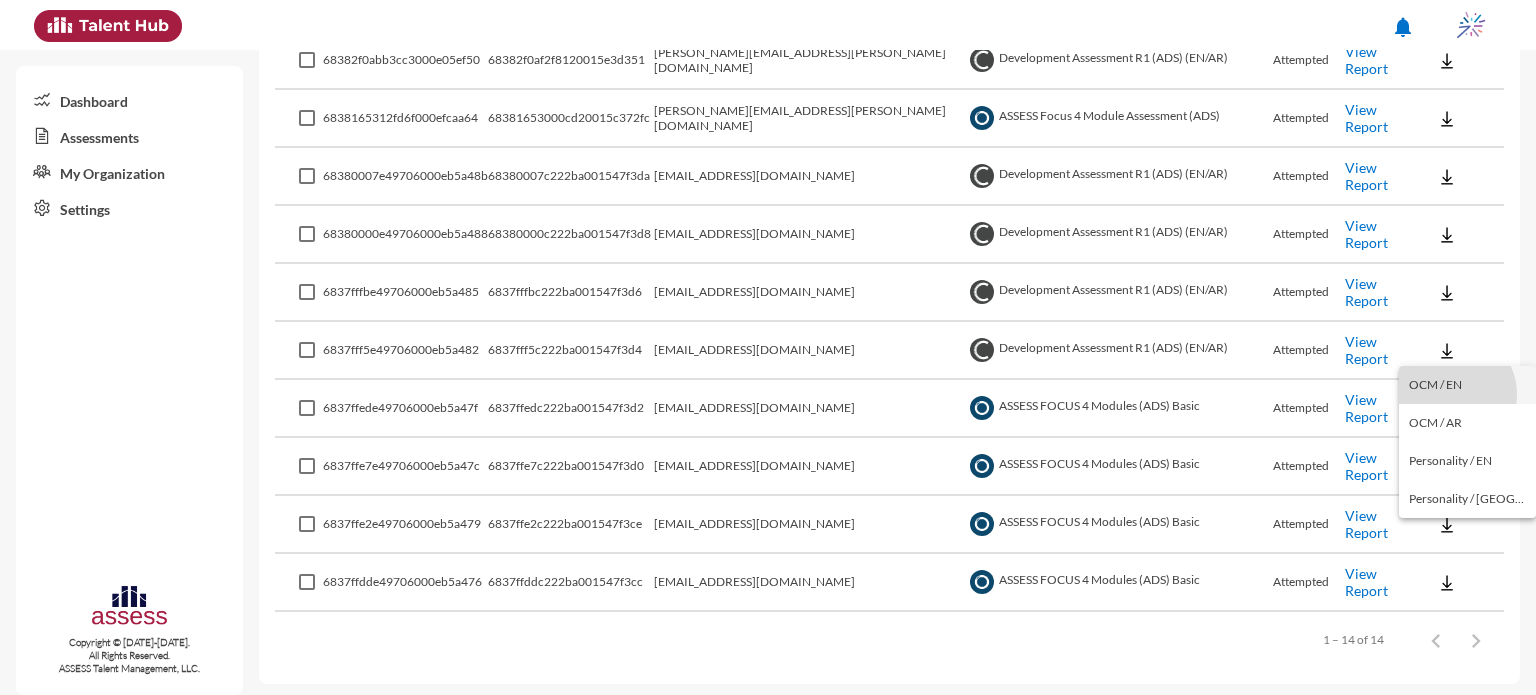 click on "OCM / EN" at bounding box center (1467, 385) 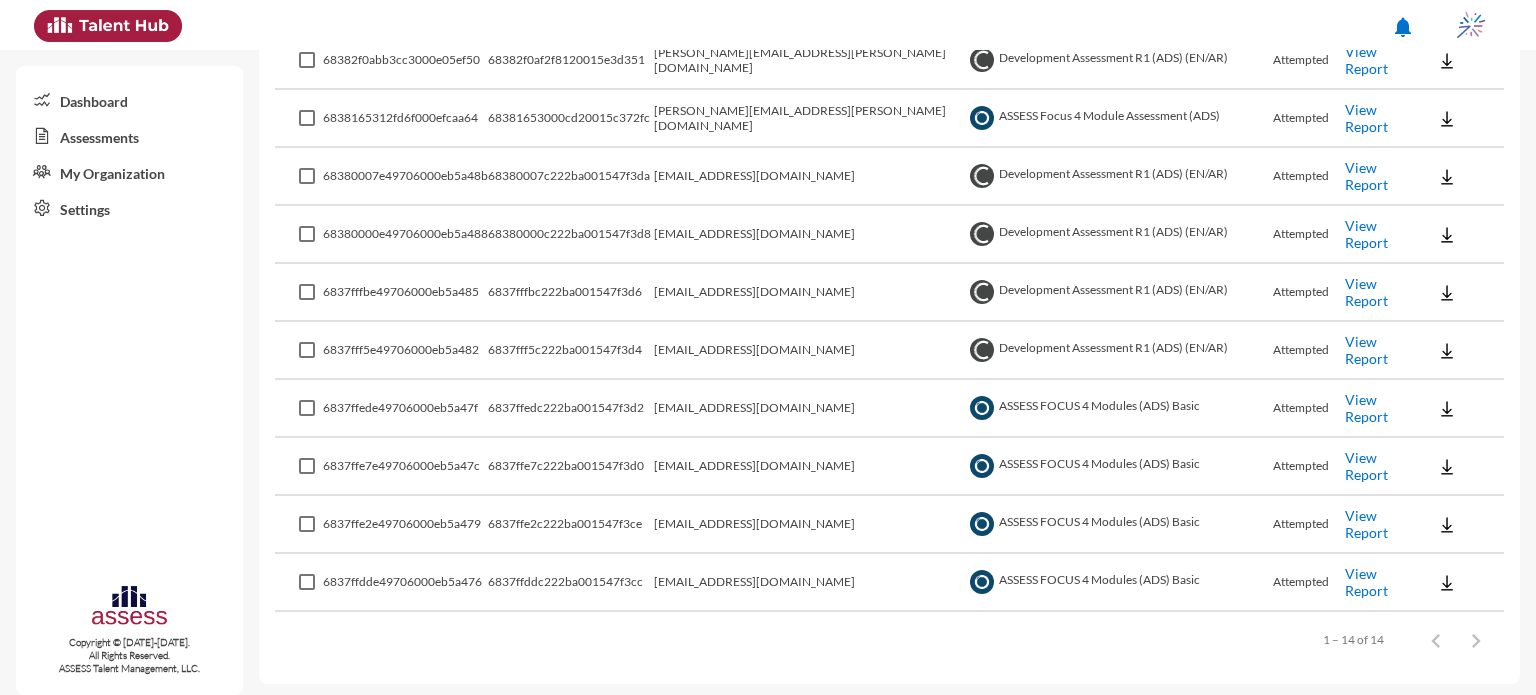 click on "View Report" 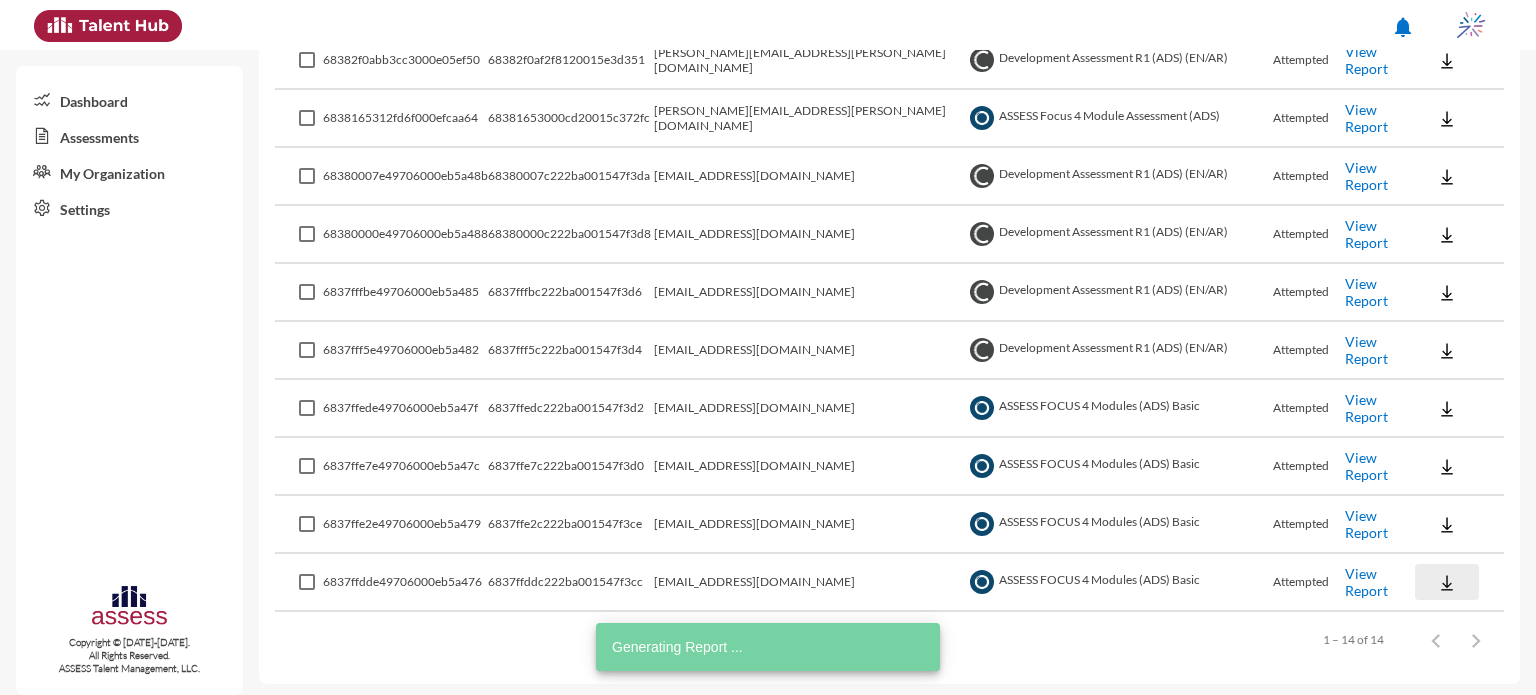 click 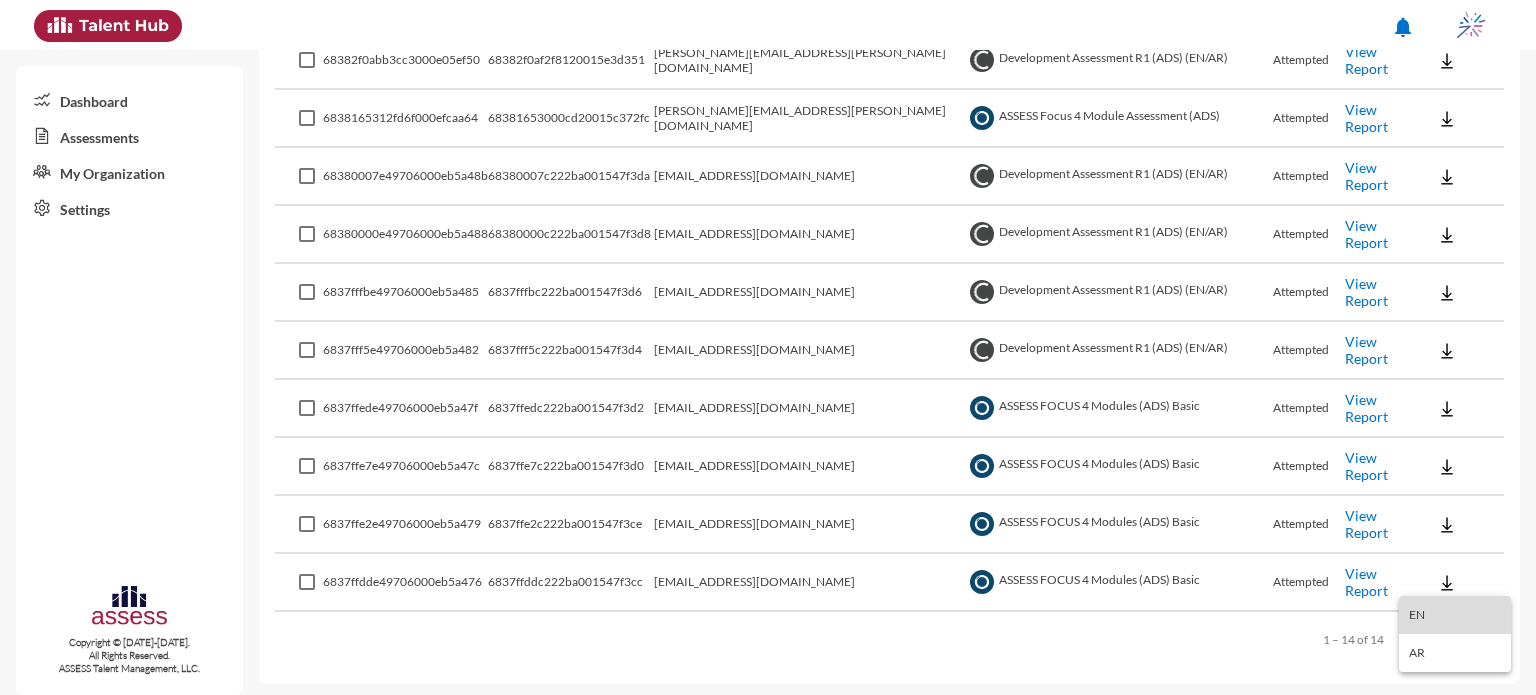 click on "EN" at bounding box center [1455, 615] 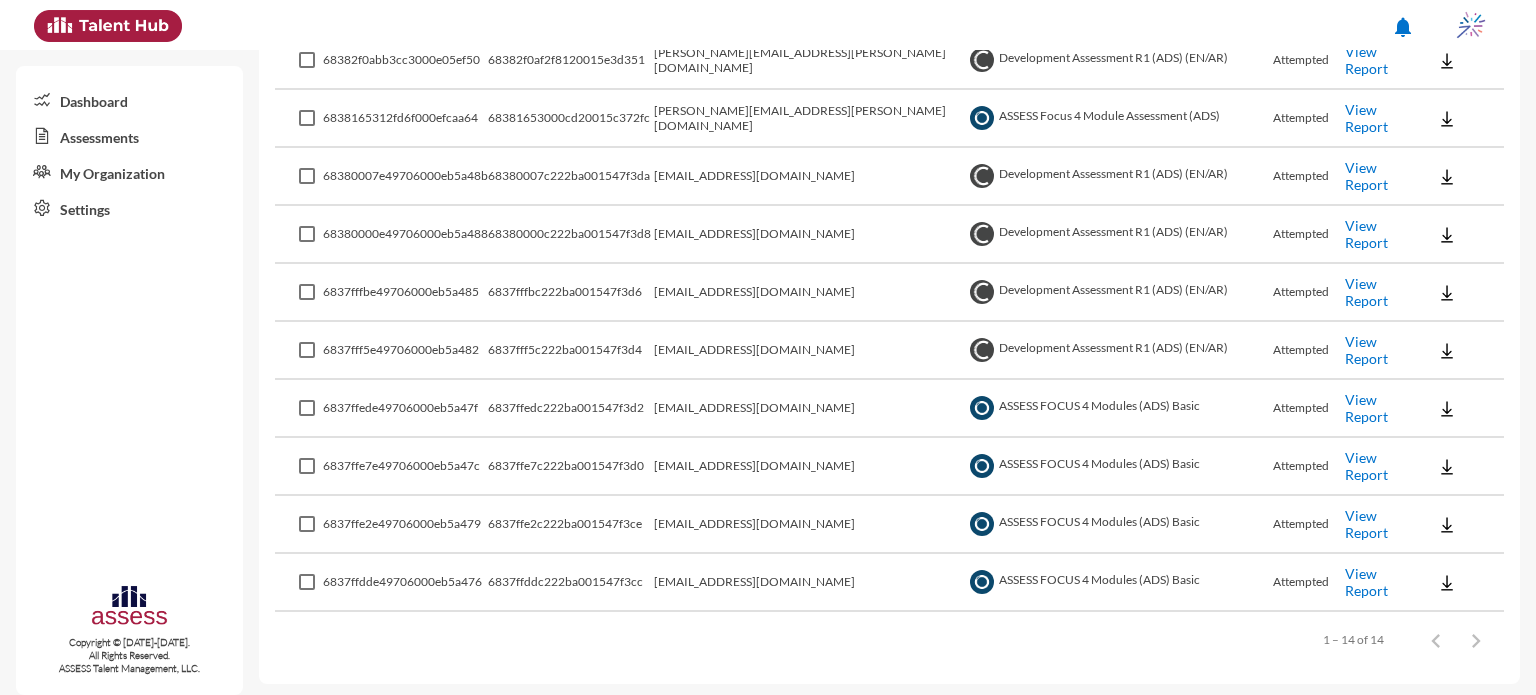 type 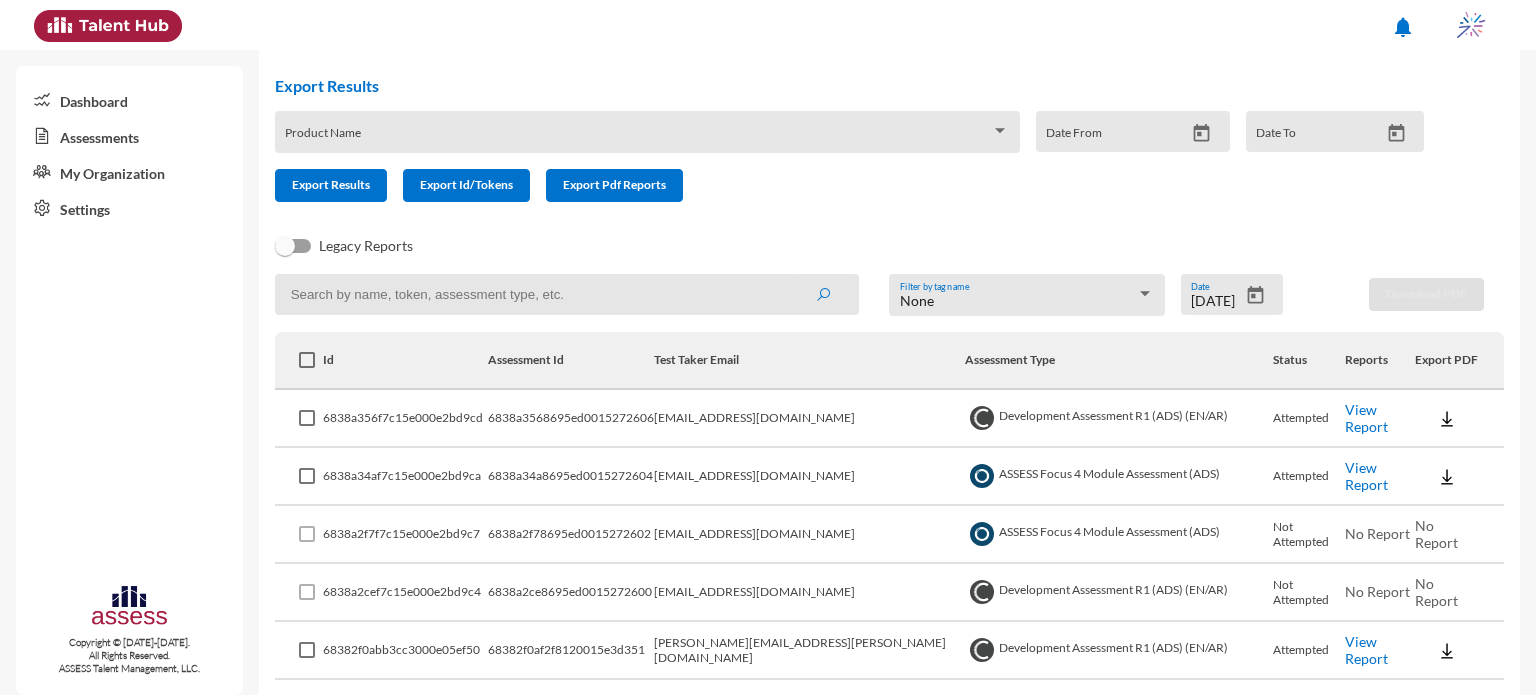 scroll, scrollTop: 0, scrollLeft: 0, axis: both 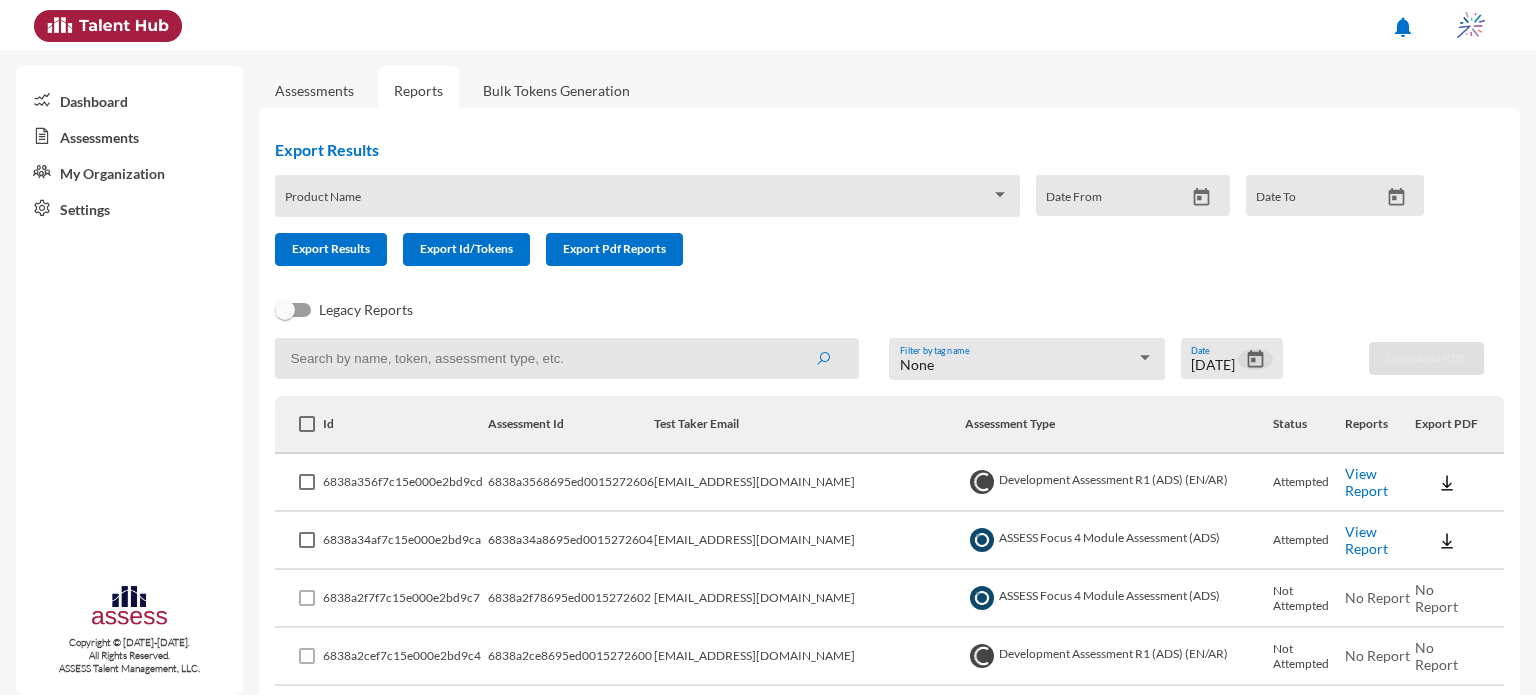 click 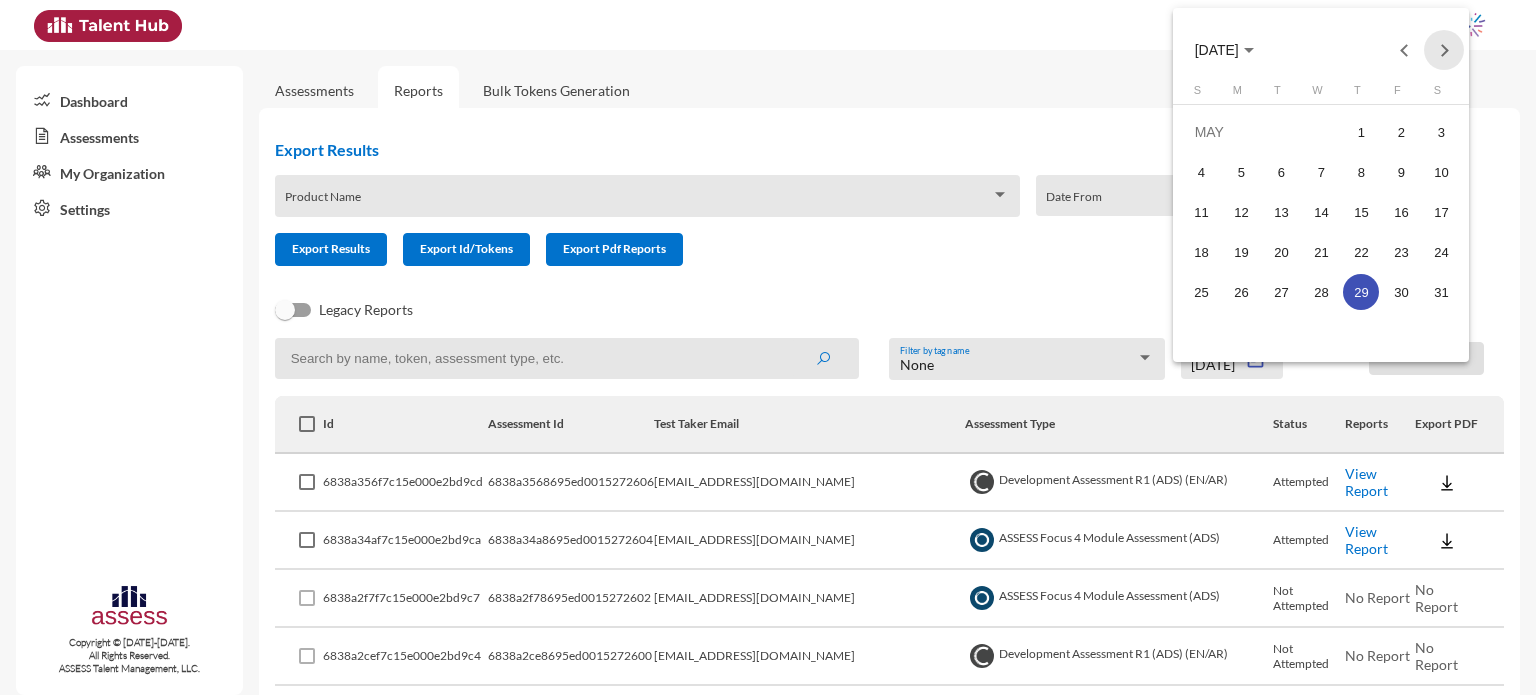 click at bounding box center (1444, 50) 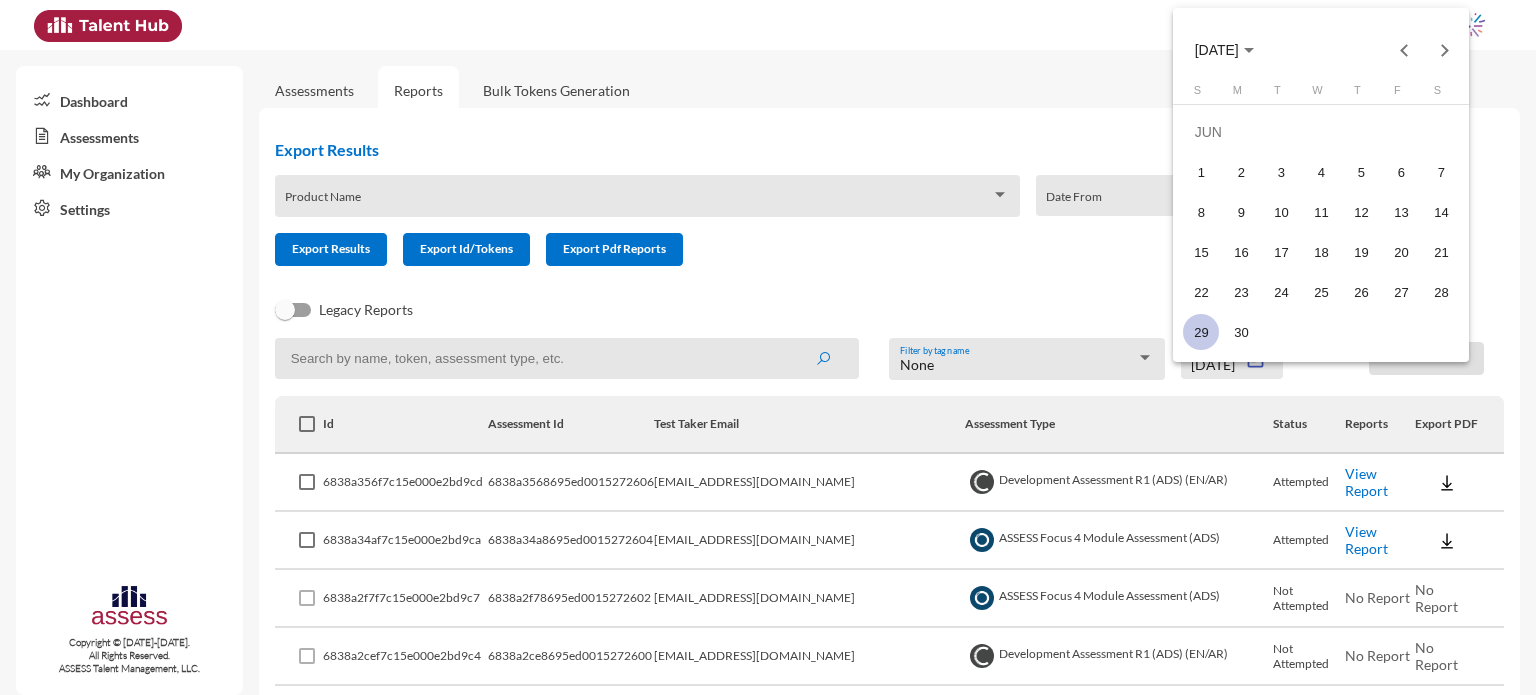 click on "29" at bounding box center (1201, 332) 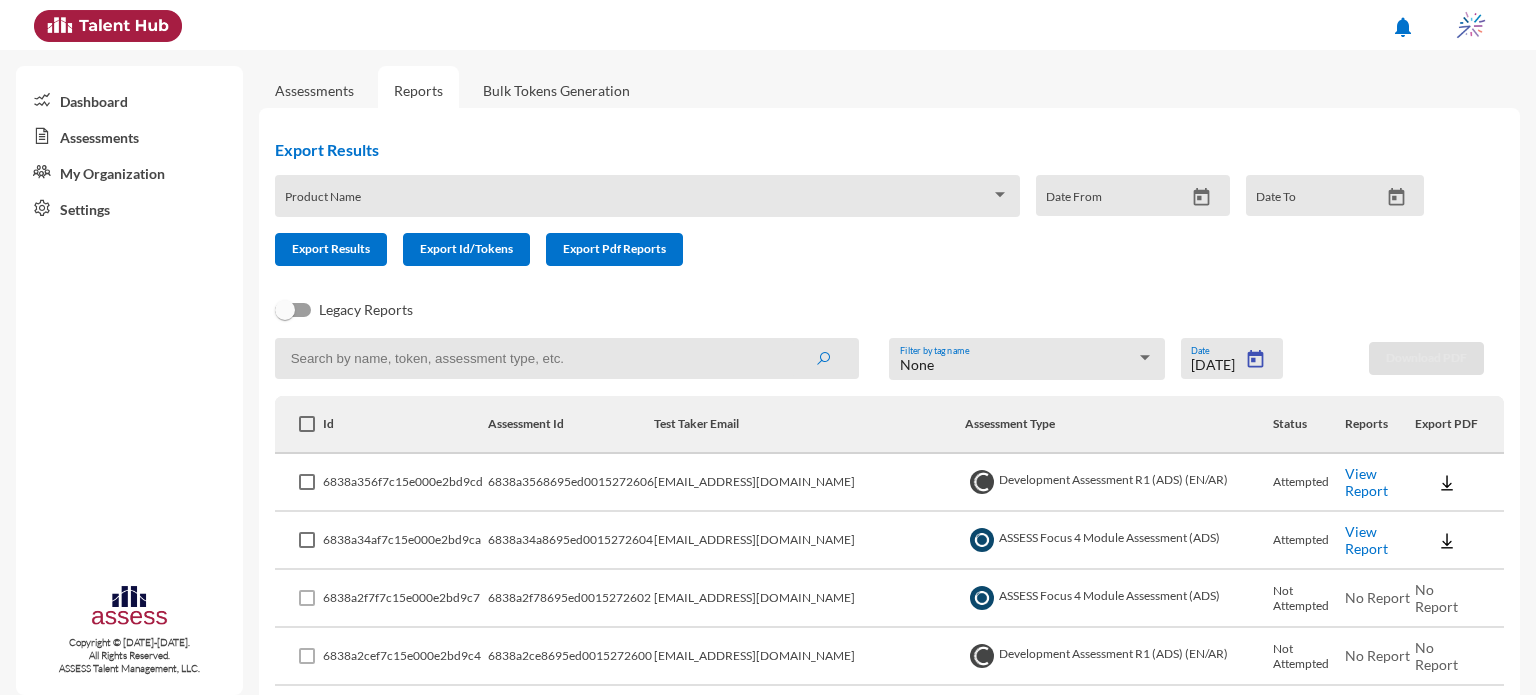type on "6/29/2025" 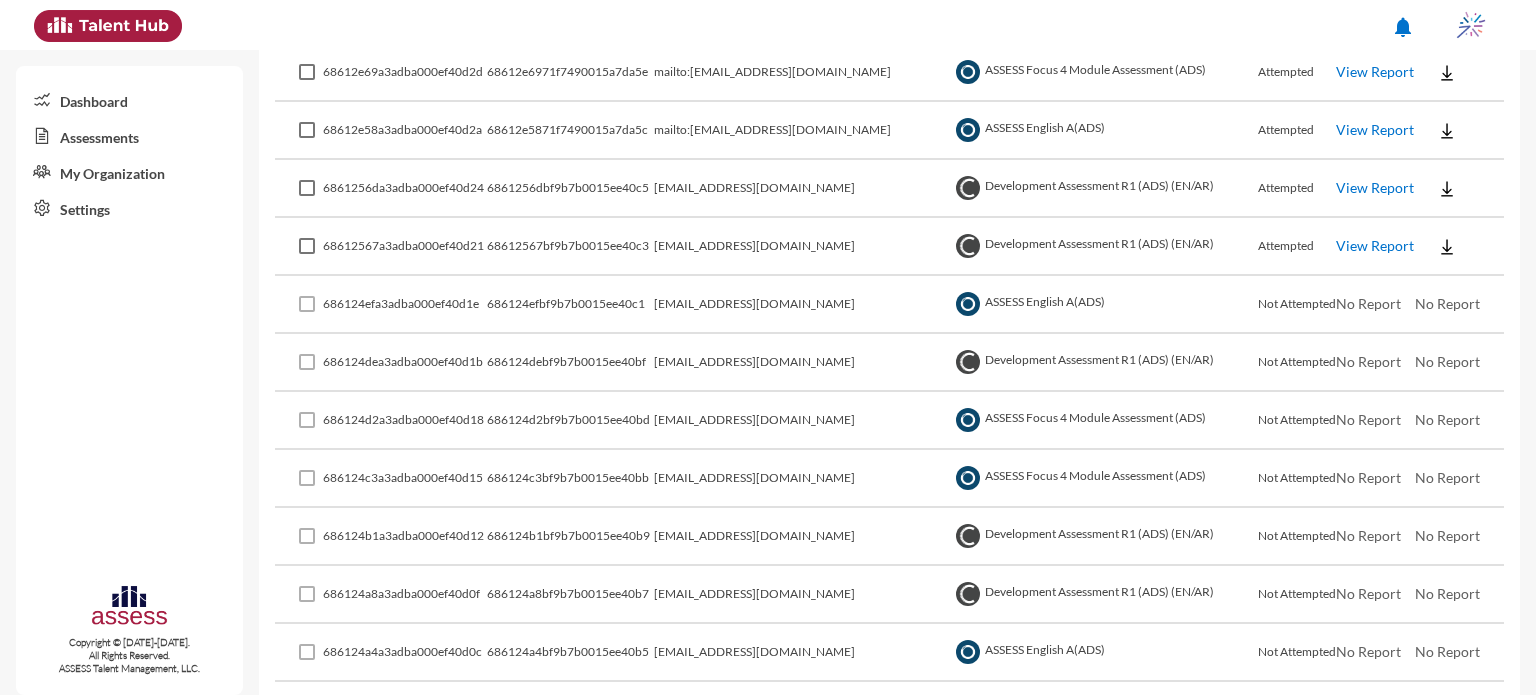 scroll, scrollTop: 815, scrollLeft: 0, axis: vertical 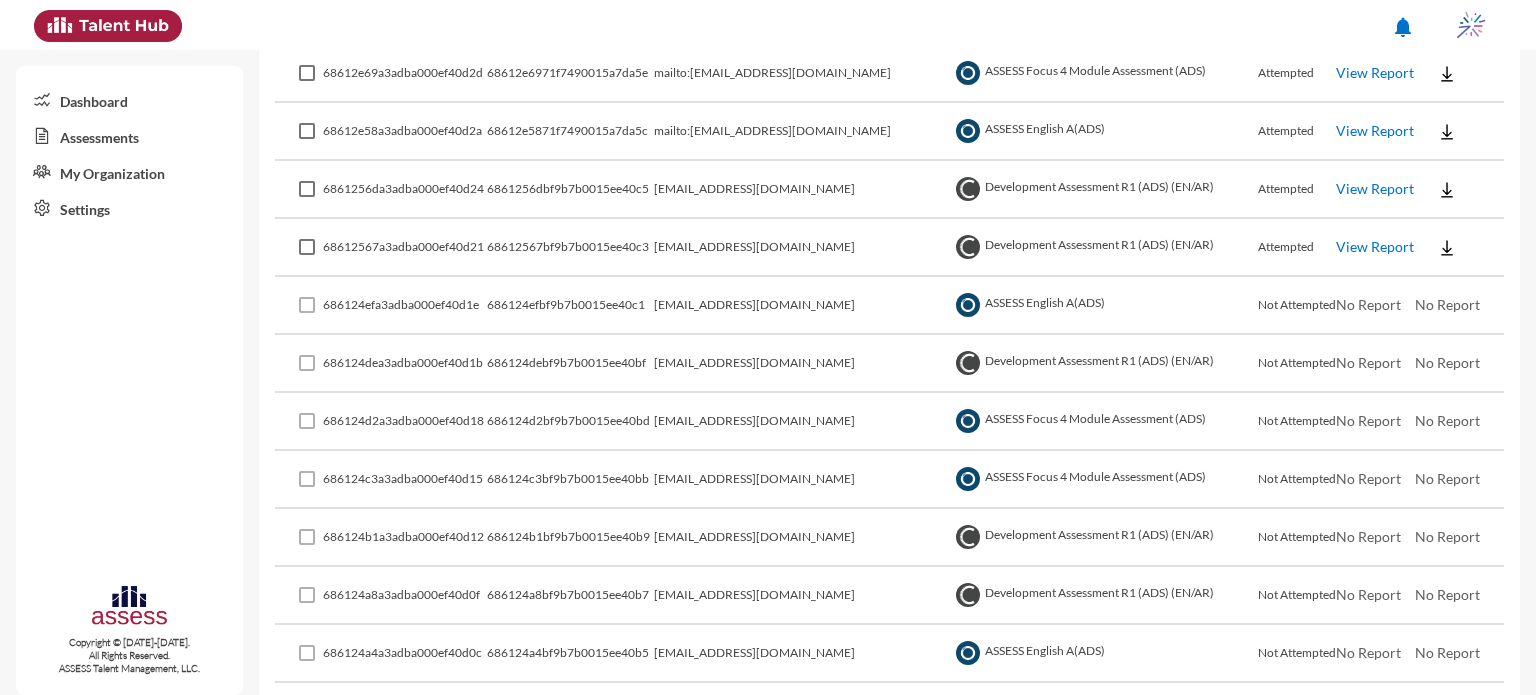 click on "View Report" 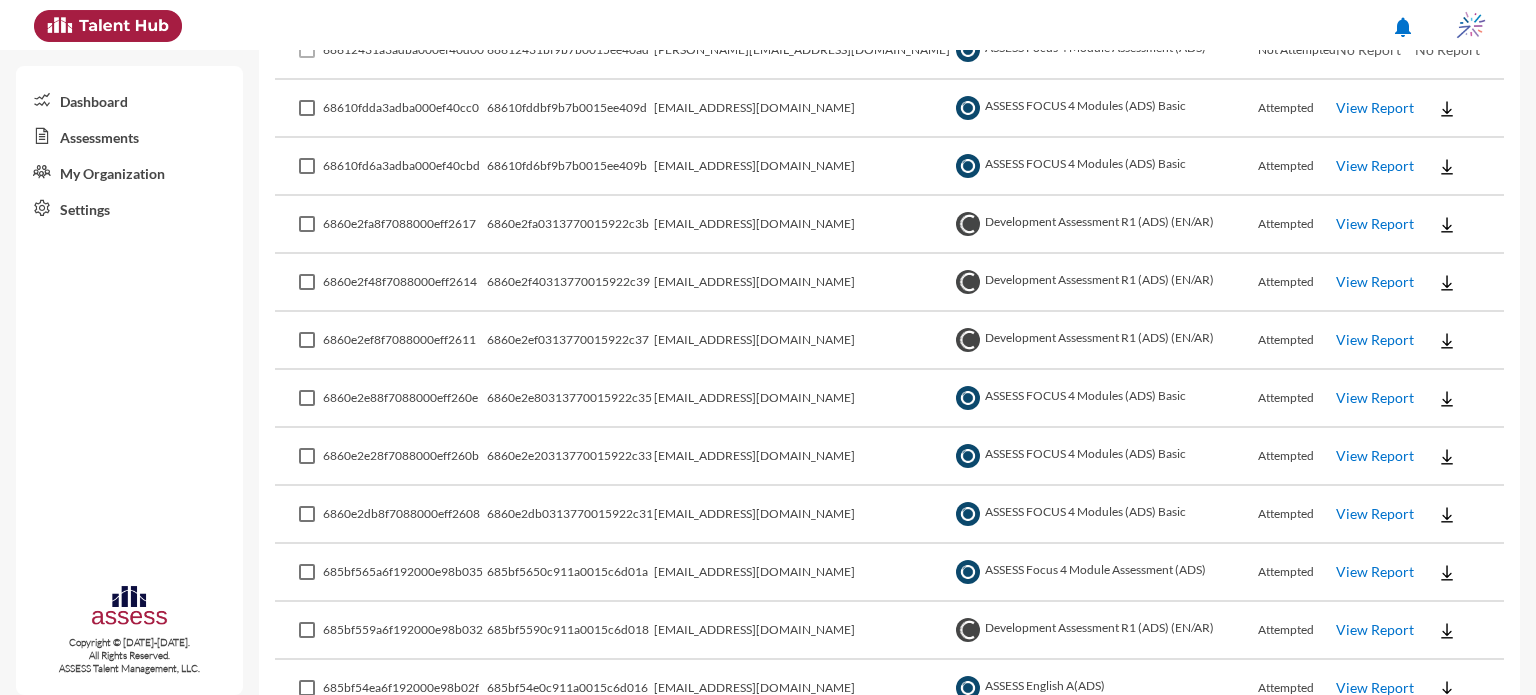 scroll, scrollTop: 1651, scrollLeft: 0, axis: vertical 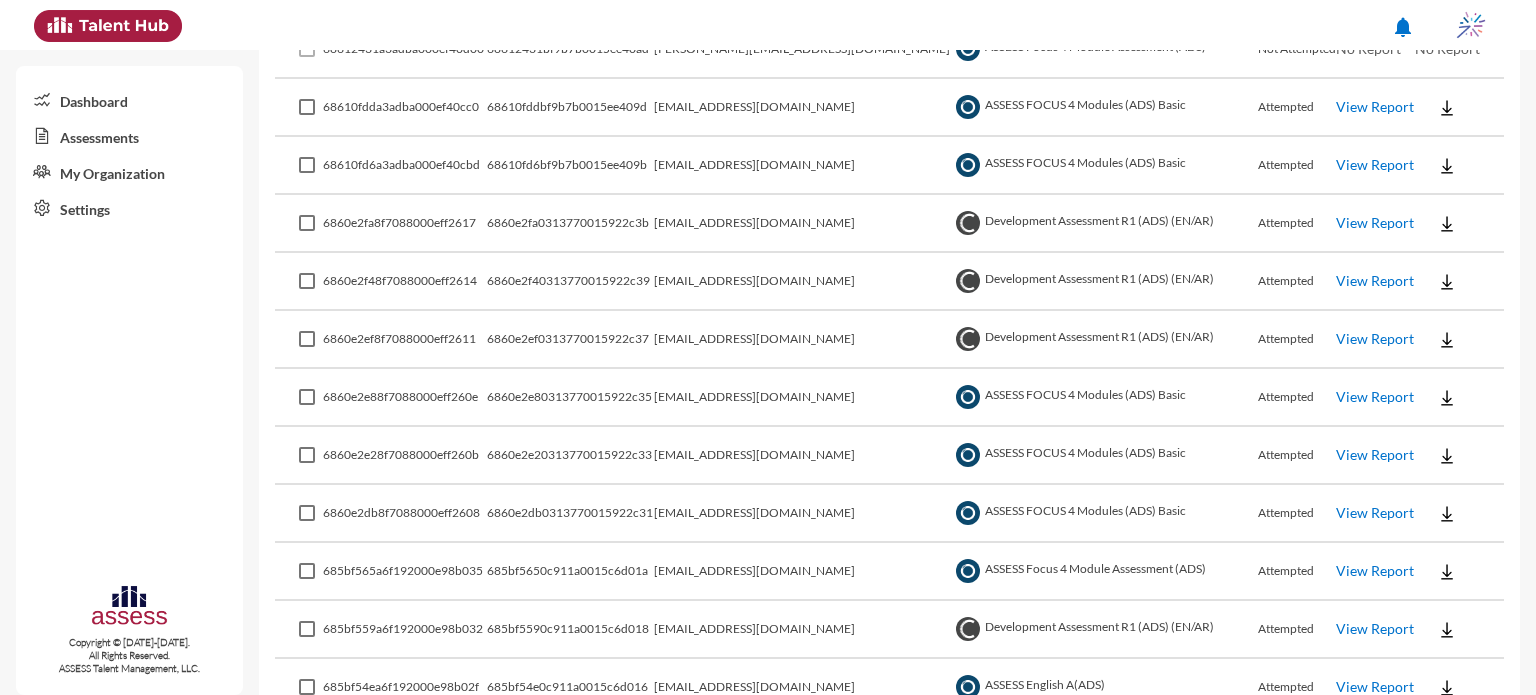 click on "View Report" 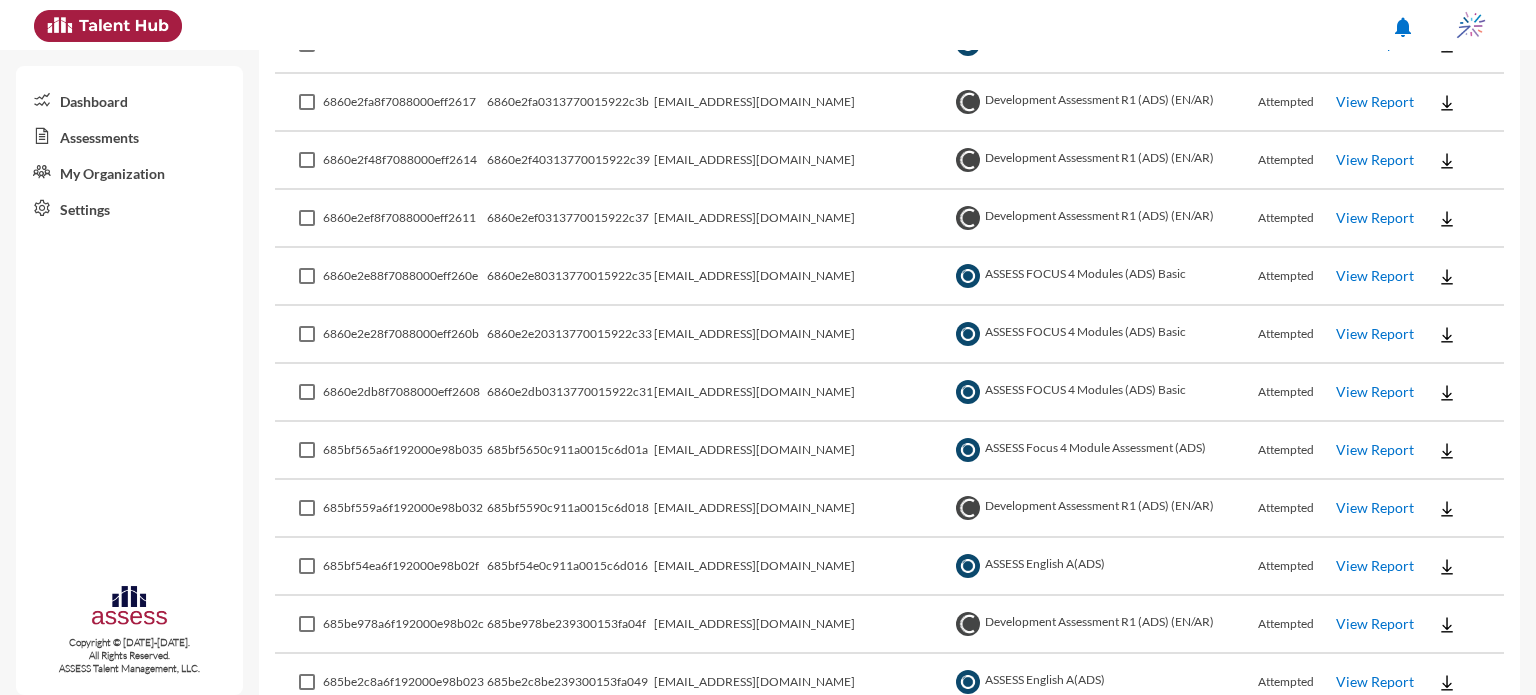 scroll, scrollTop: 1772, scrollLeft: 0, axis: vertical 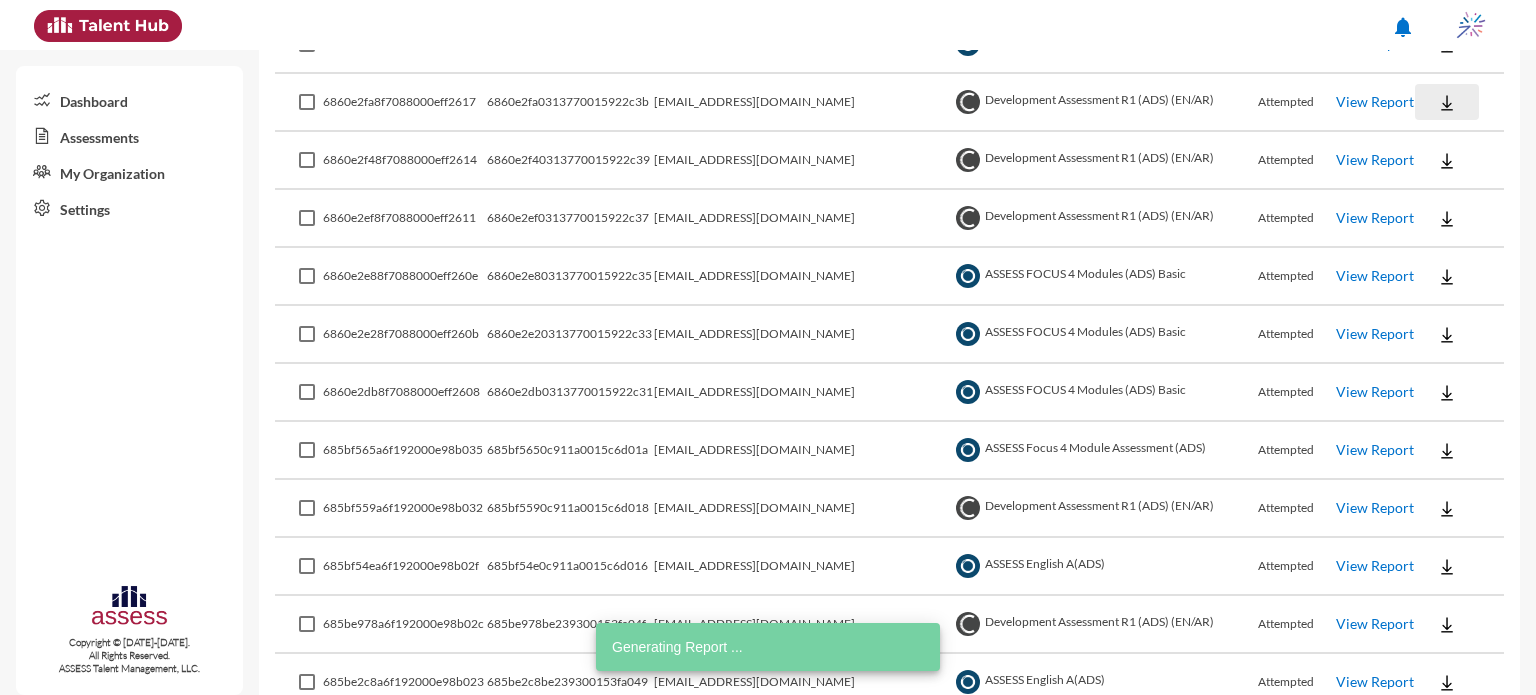 click 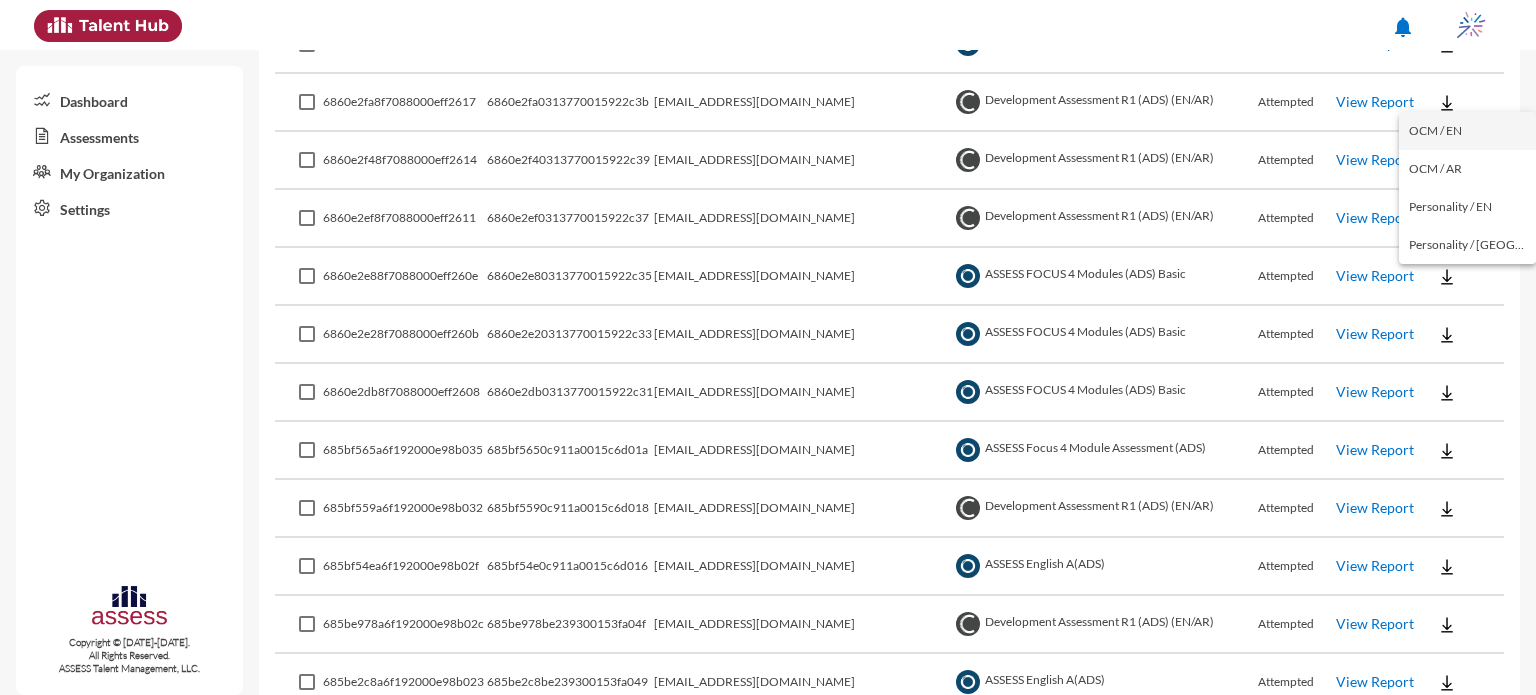 drag, startPoint x: 1430, startPoint y: 102, endPoint x: 1448, endPoint y: 125, distance: 29.206163 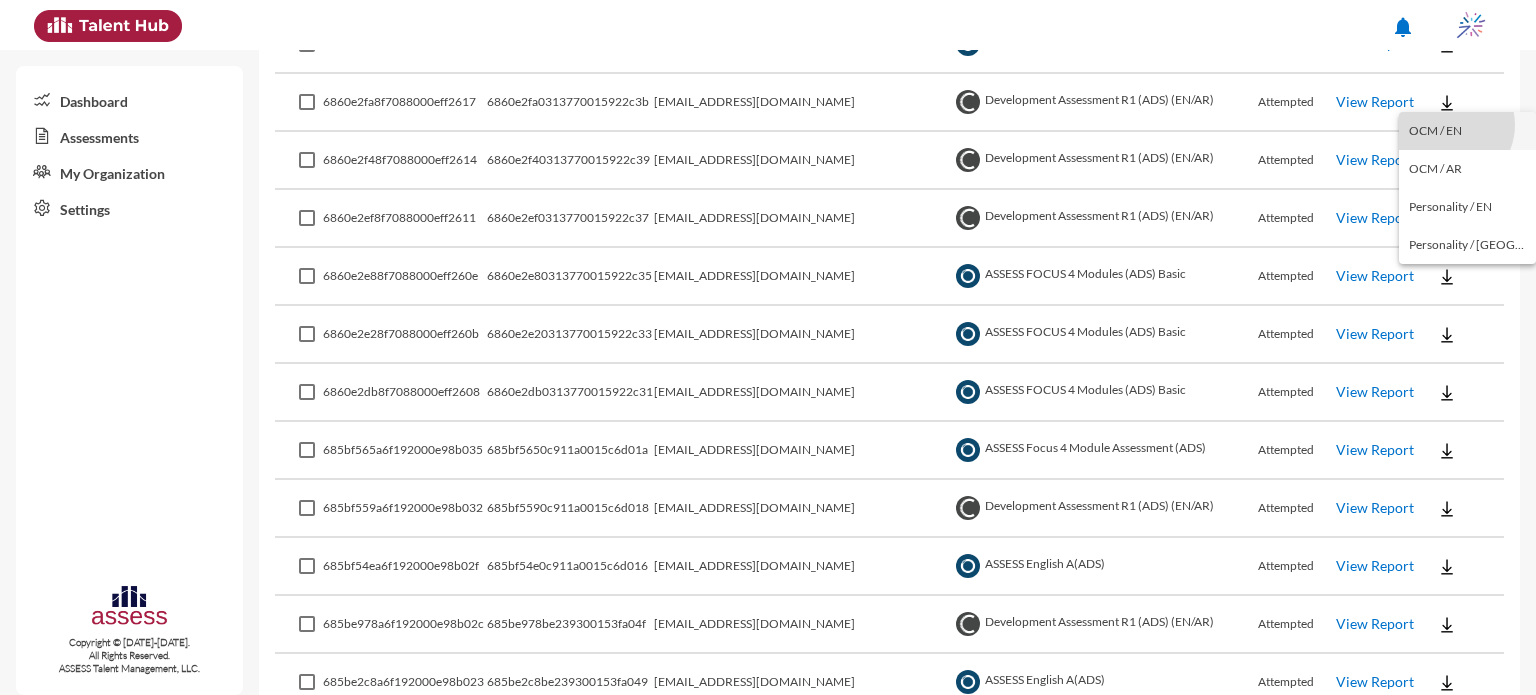 click on "OCM / EN" at bounding box center (1467, 131) 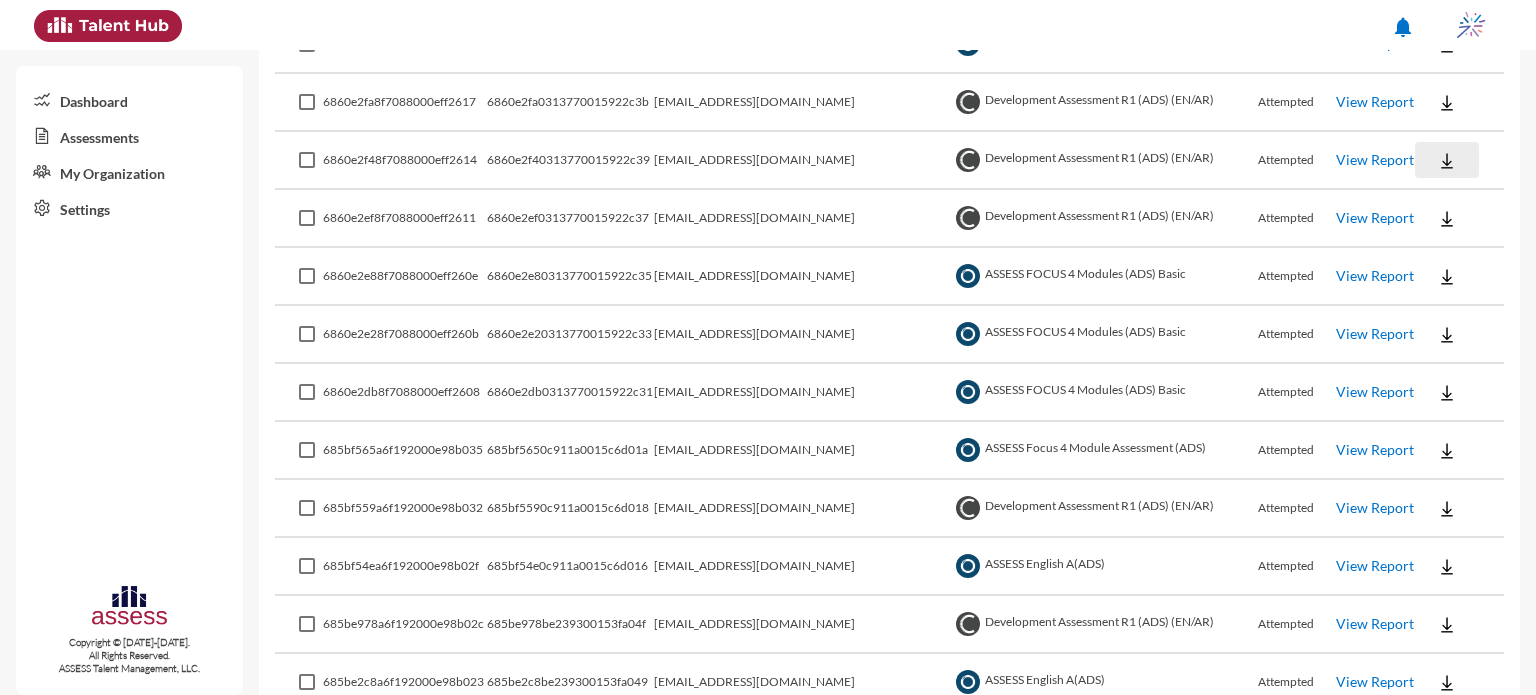 click 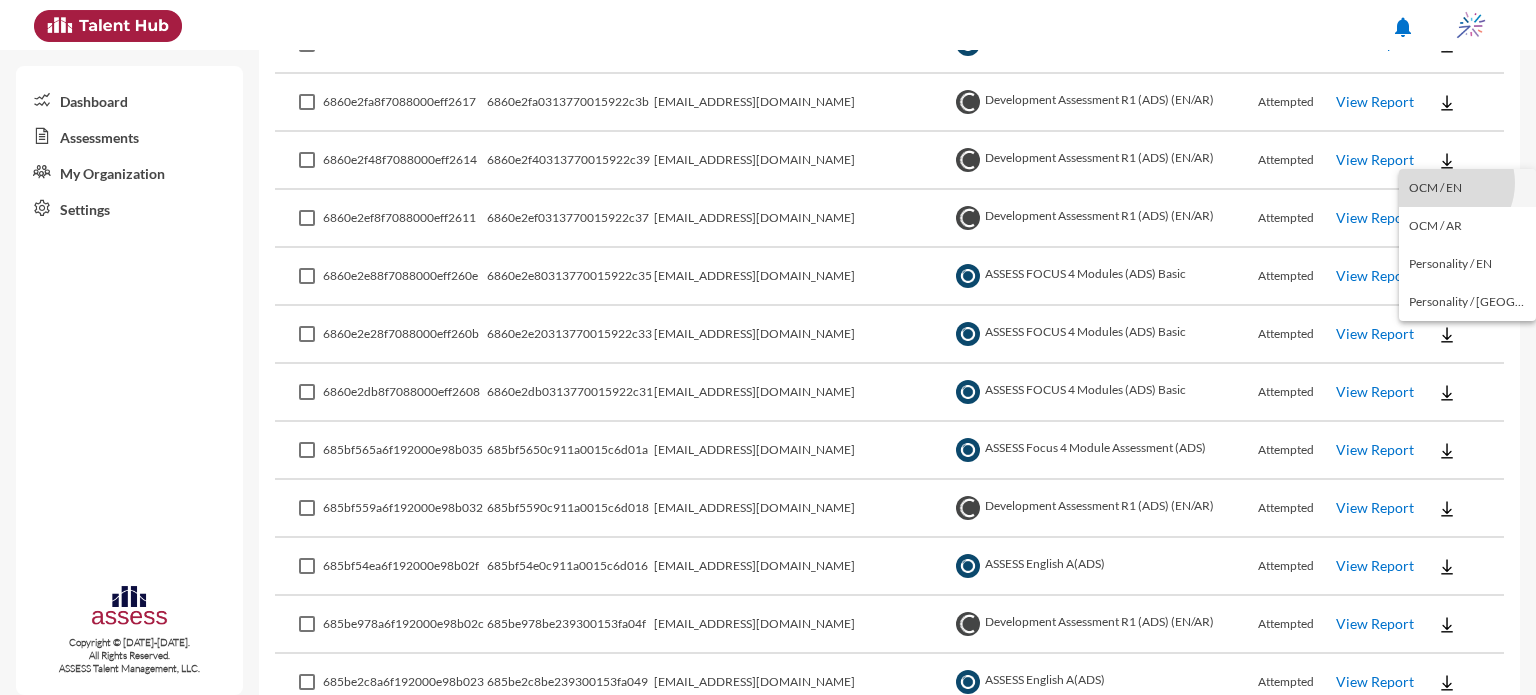 click on "OCM / EN" at bounding box center (1467, 188) 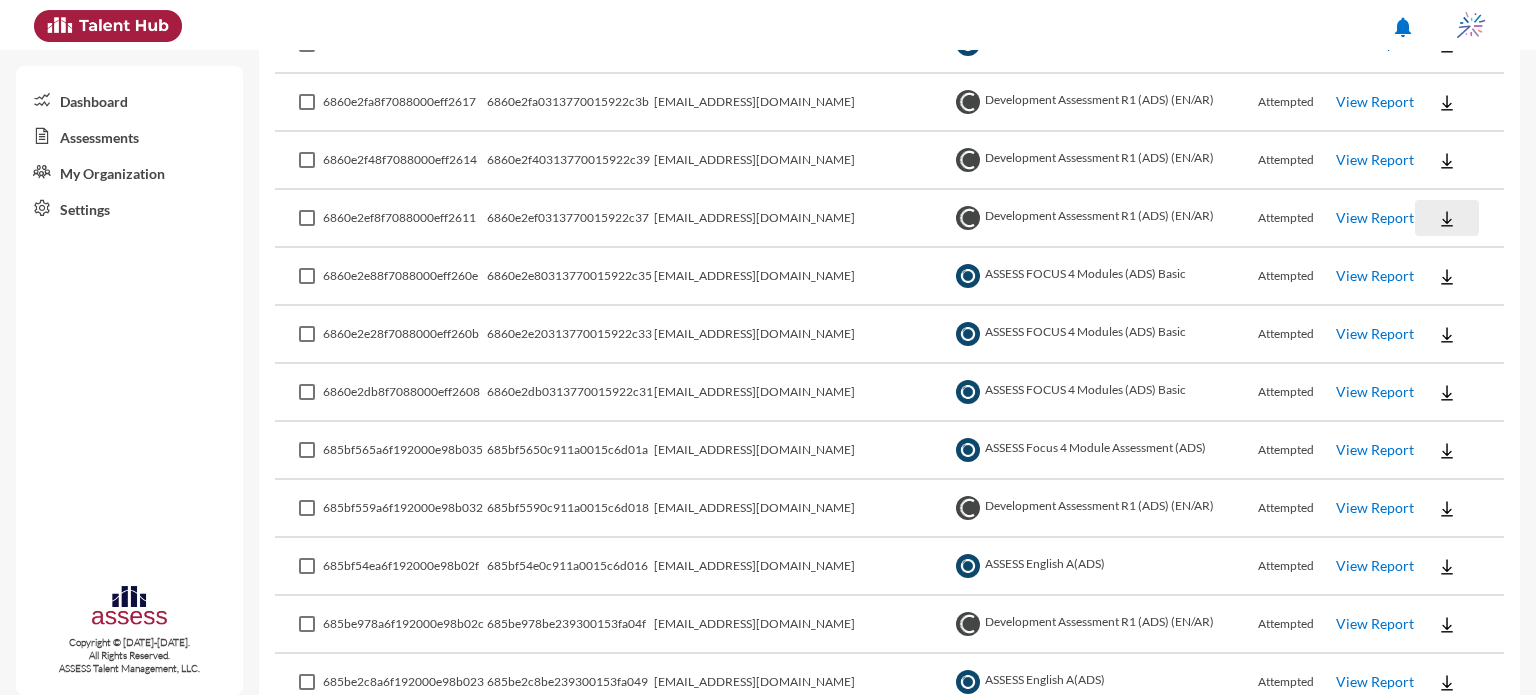click 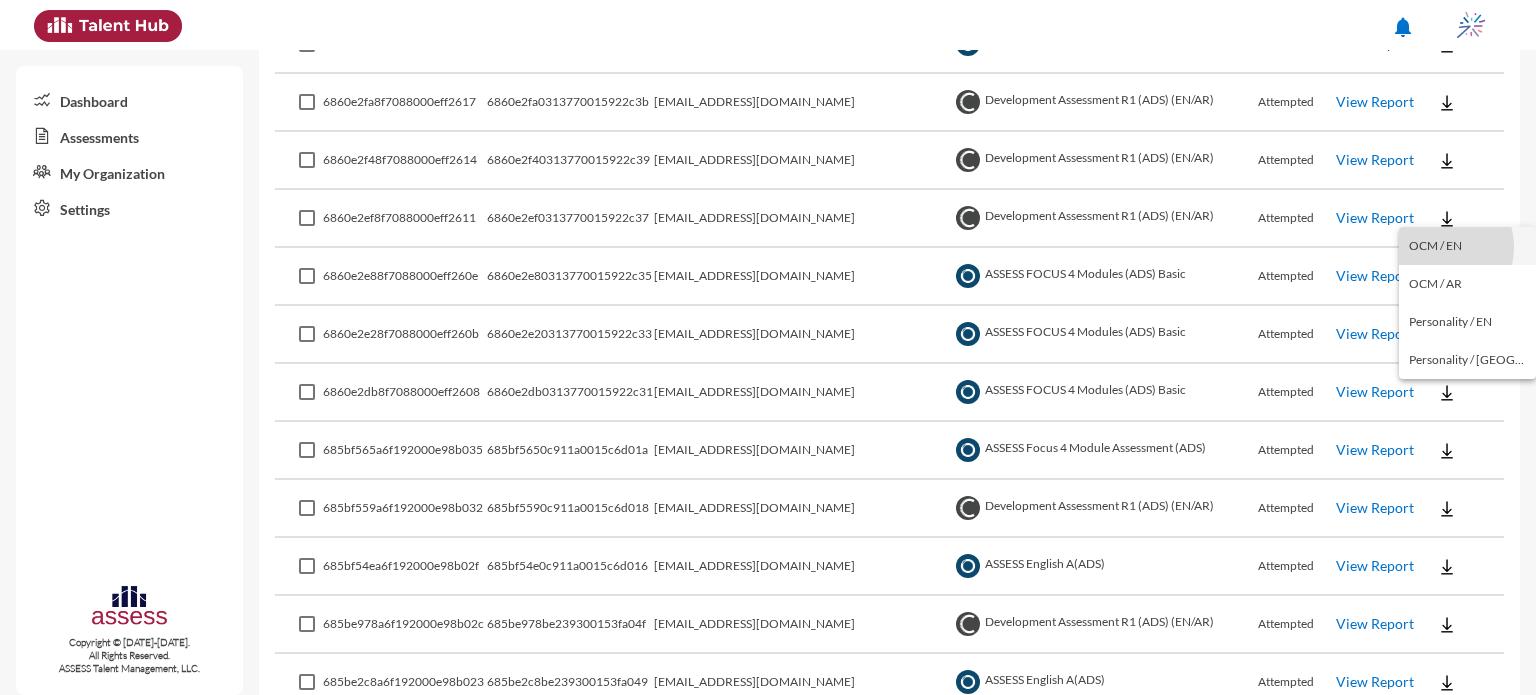 click on "OCM / EN" at bounding box center [1467, 246] 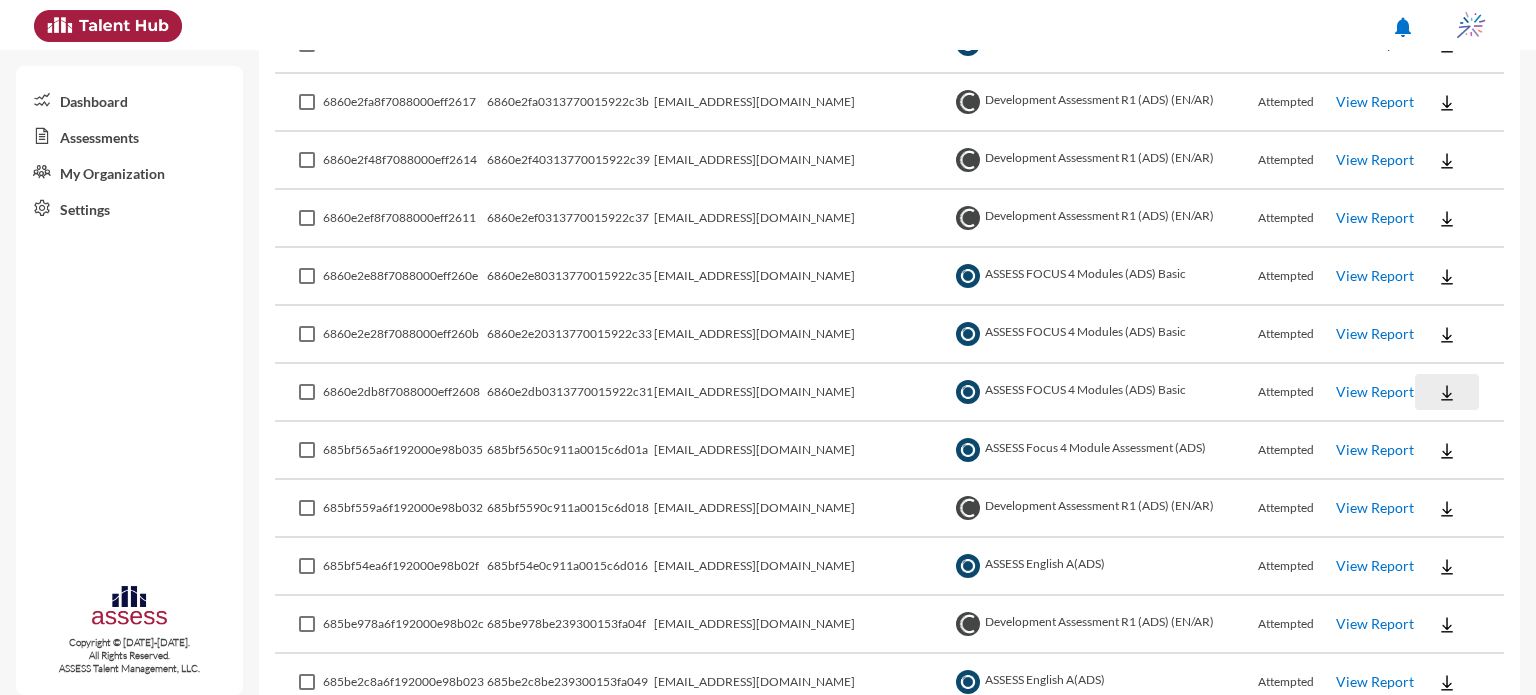 click 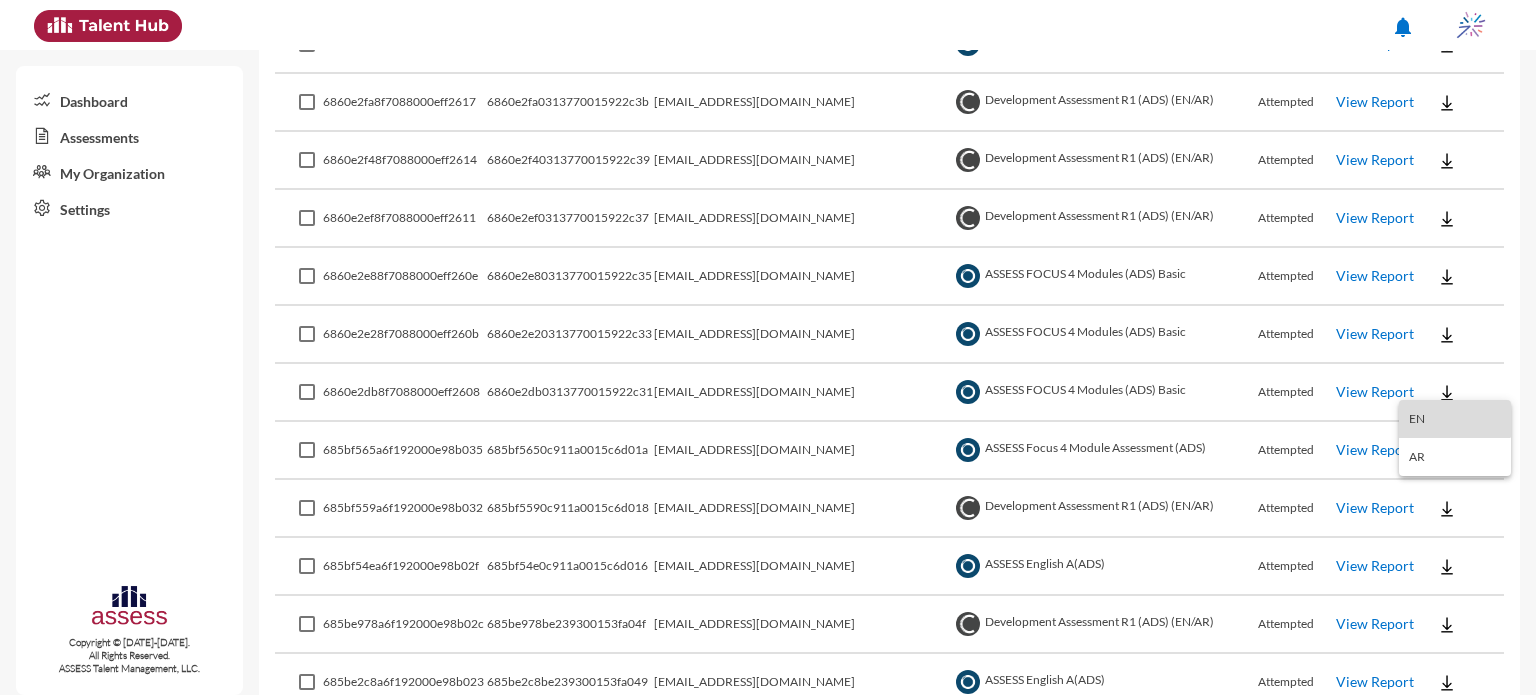 click on "EN" at bounding box center [1455, 419] 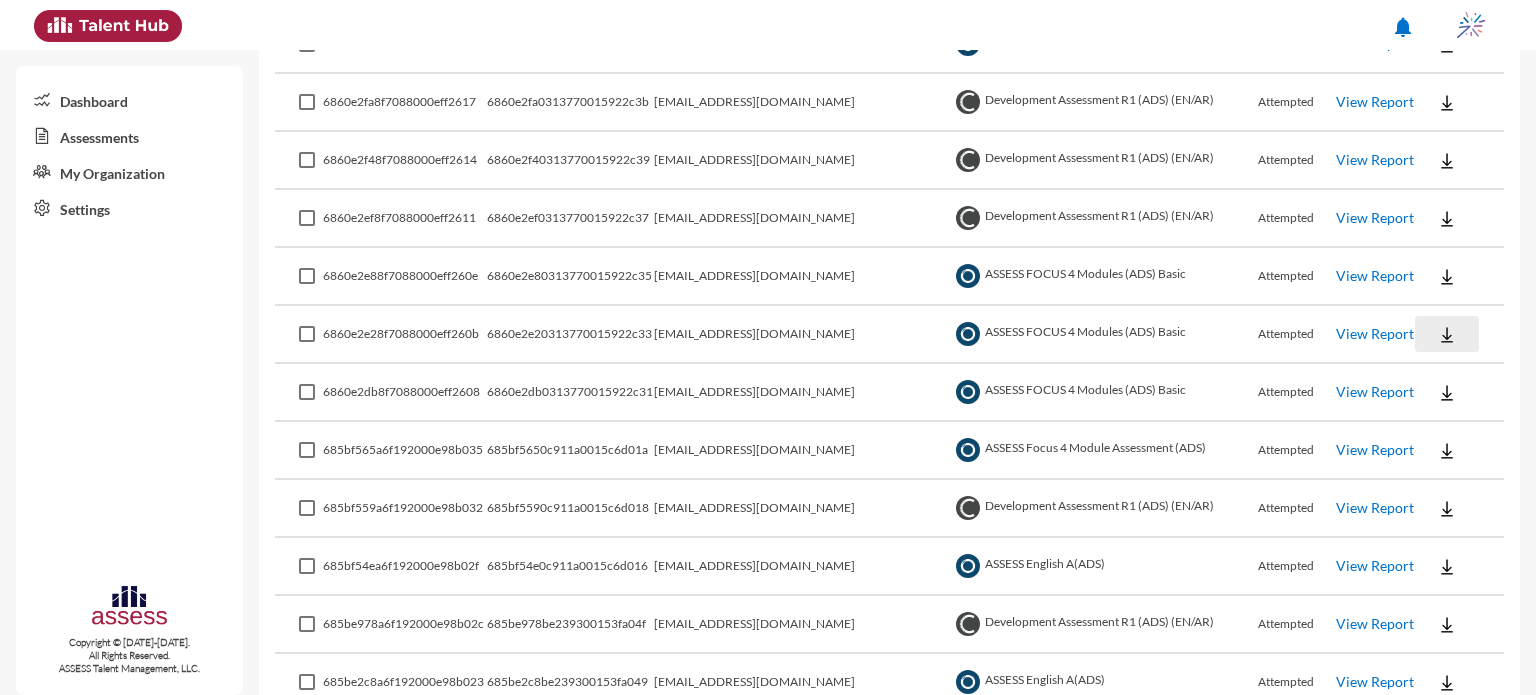 click 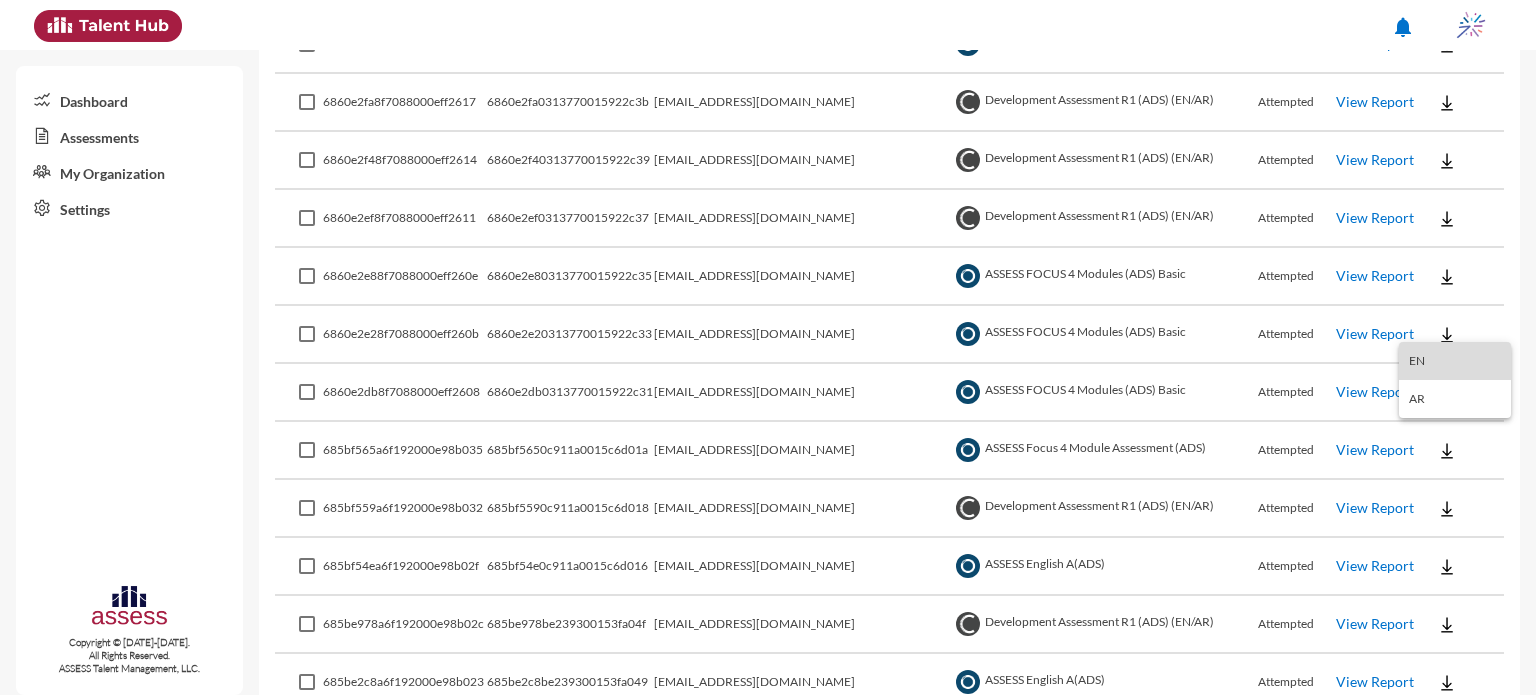 click on "EN" at bounding box center [1455, 361] 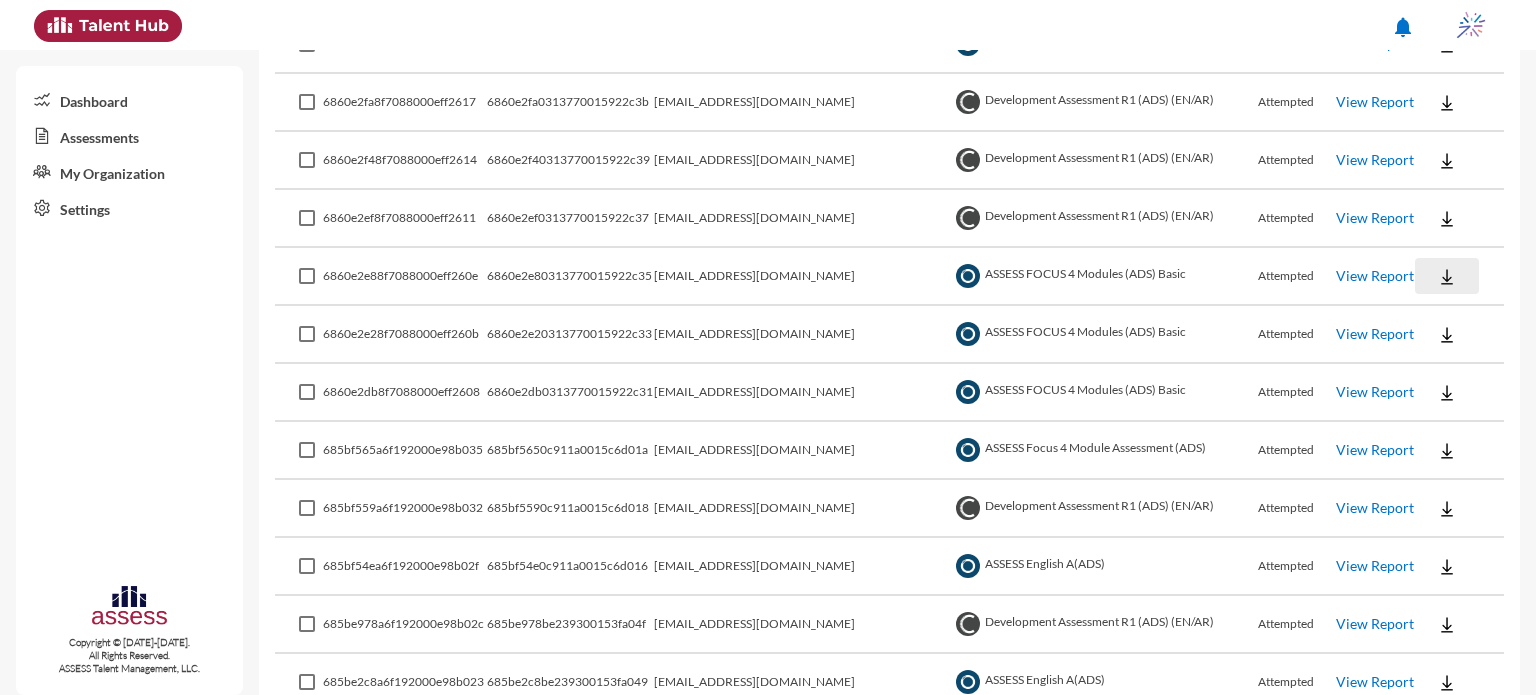 click 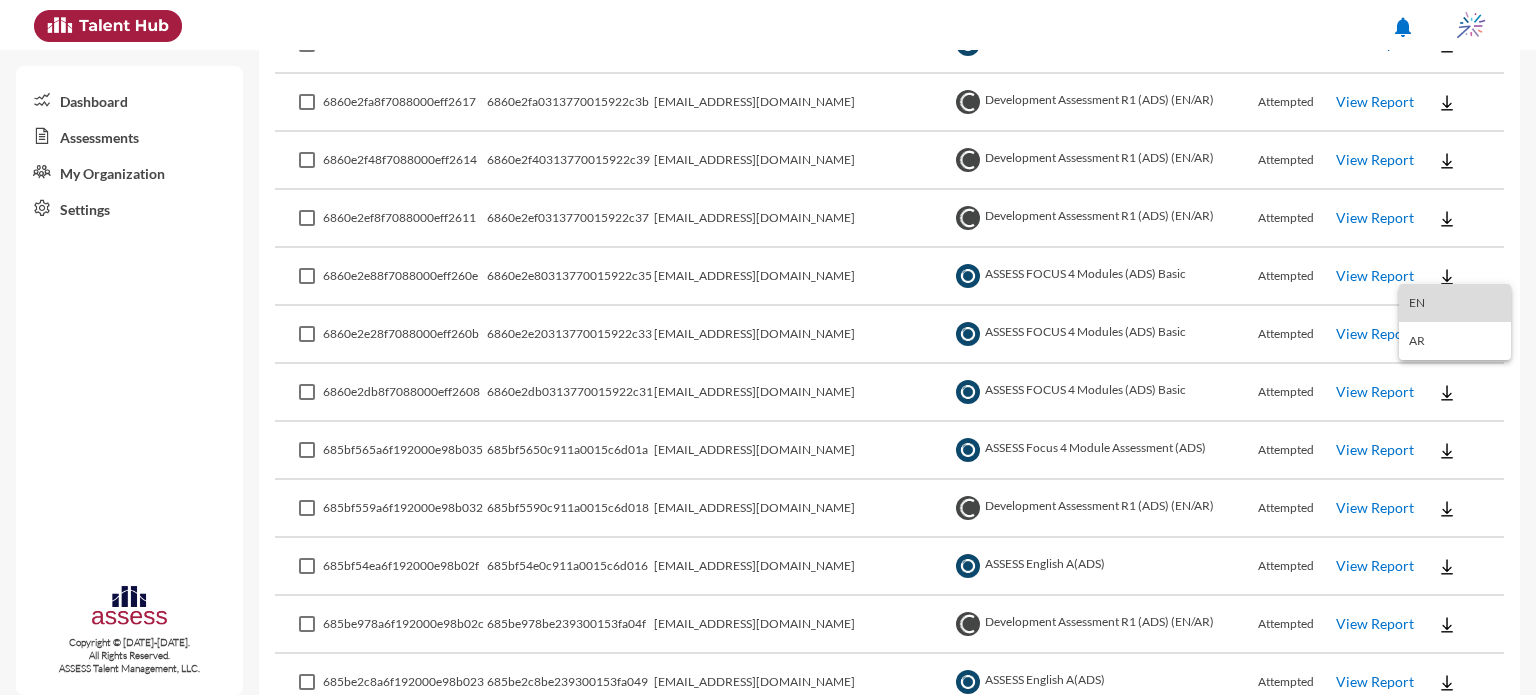 click on "EN" at bounding box center (1455, 303) 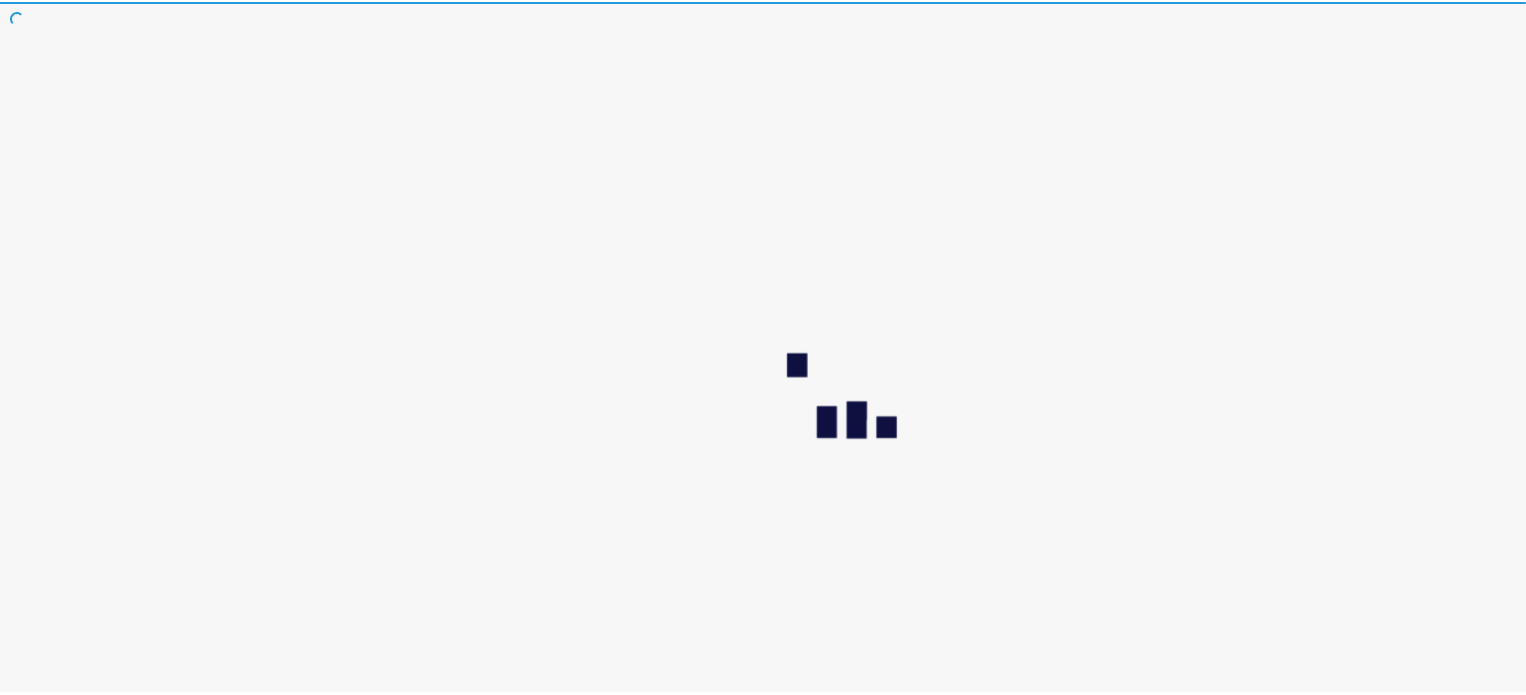 scroll, scrollTop: 0, scrollLeft: 0, axis: both 